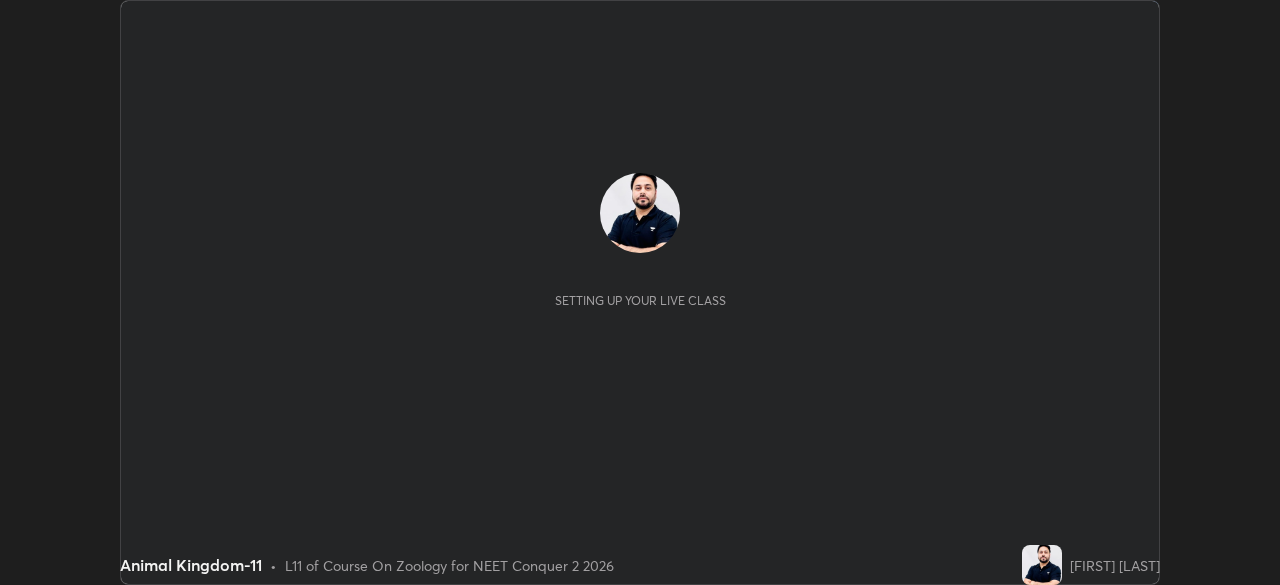 scroll, scrollTop: 0, scrollLeft: 0, axis: both 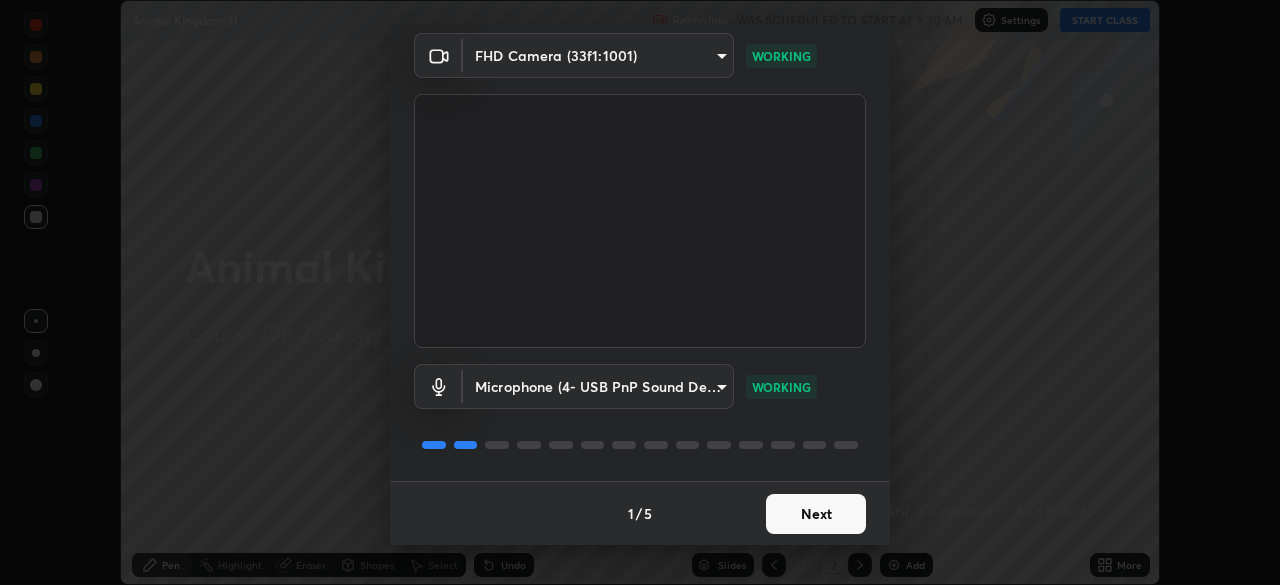 click on "Next" at bounding box center (816, 514) 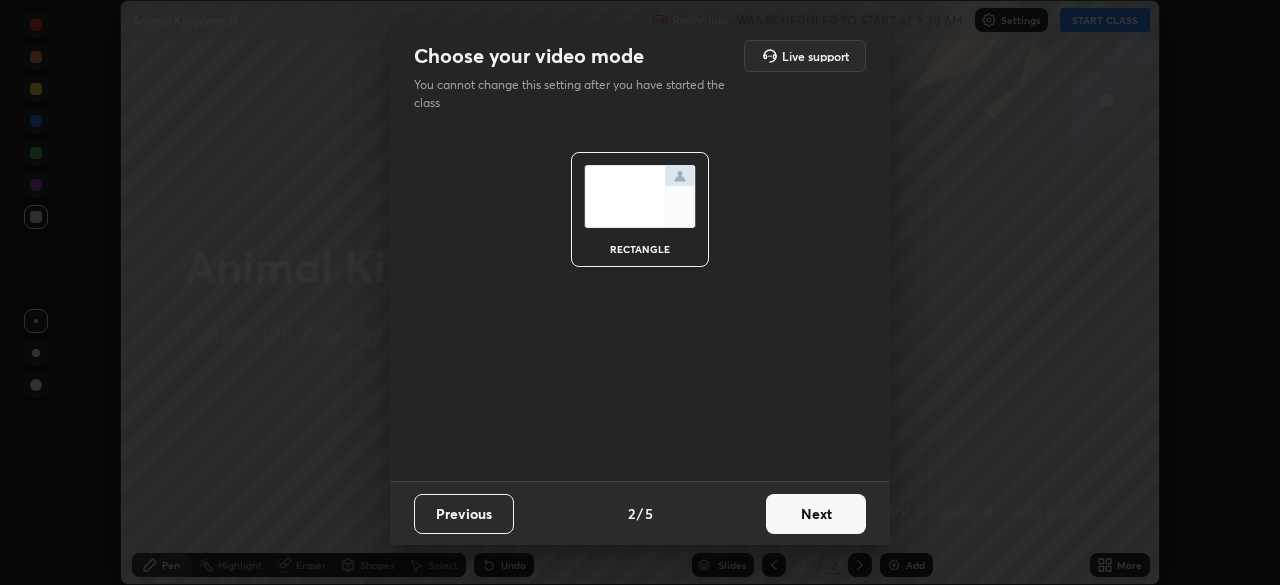 click on "Next" at bounding box center (816, 514) 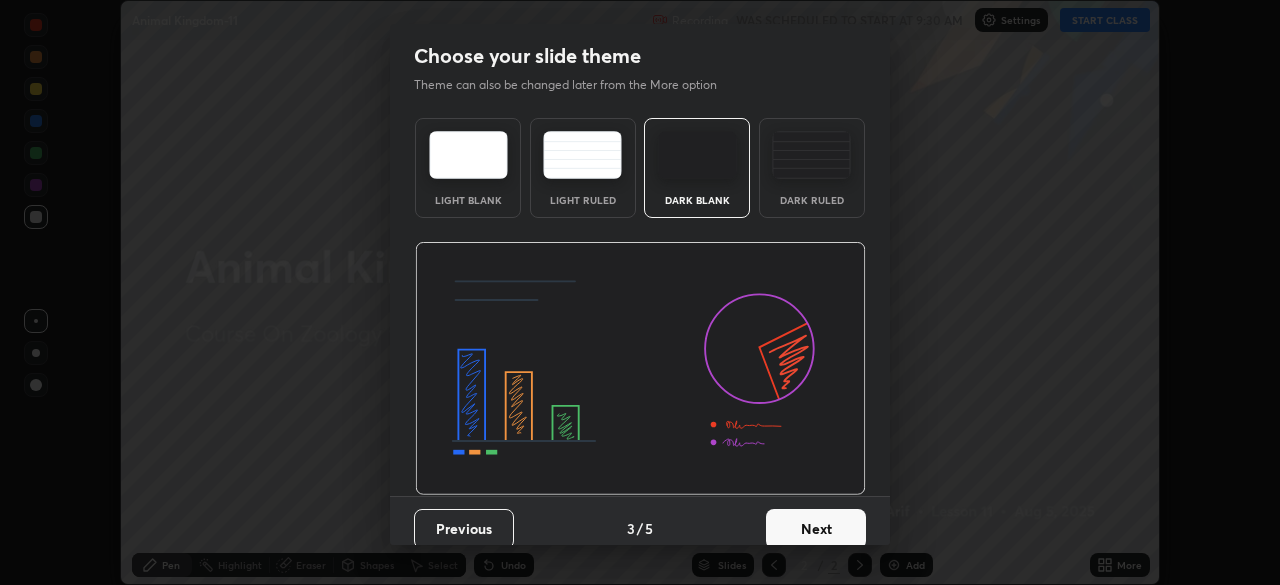 click on "Next" at bounding box center (816, 529) 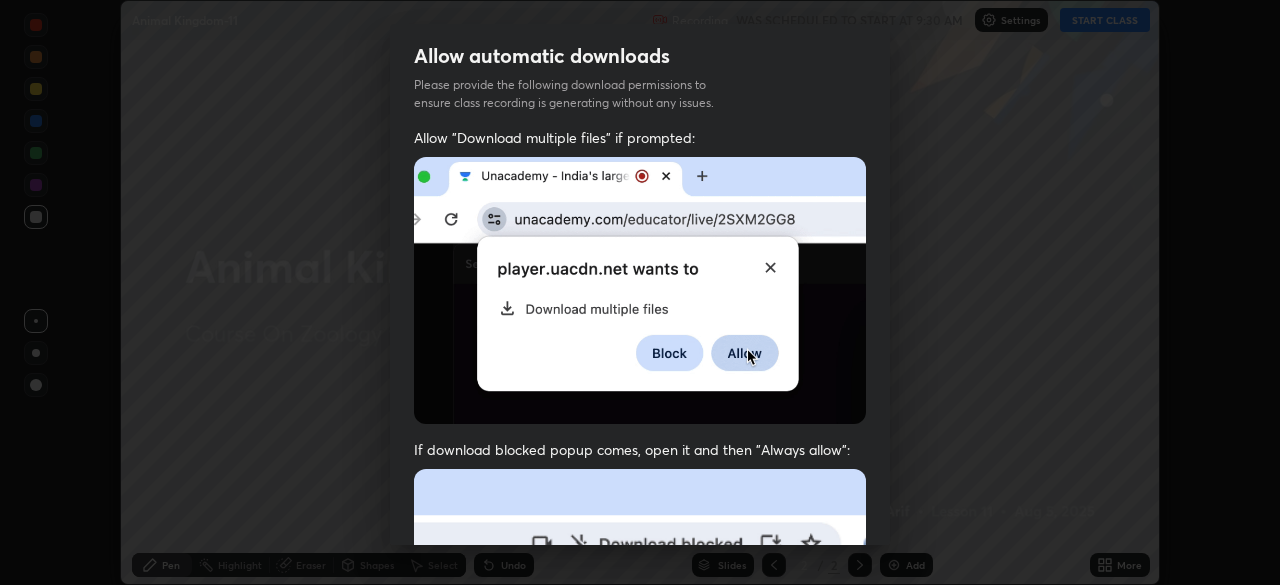 click at bounding box center (640, 687) 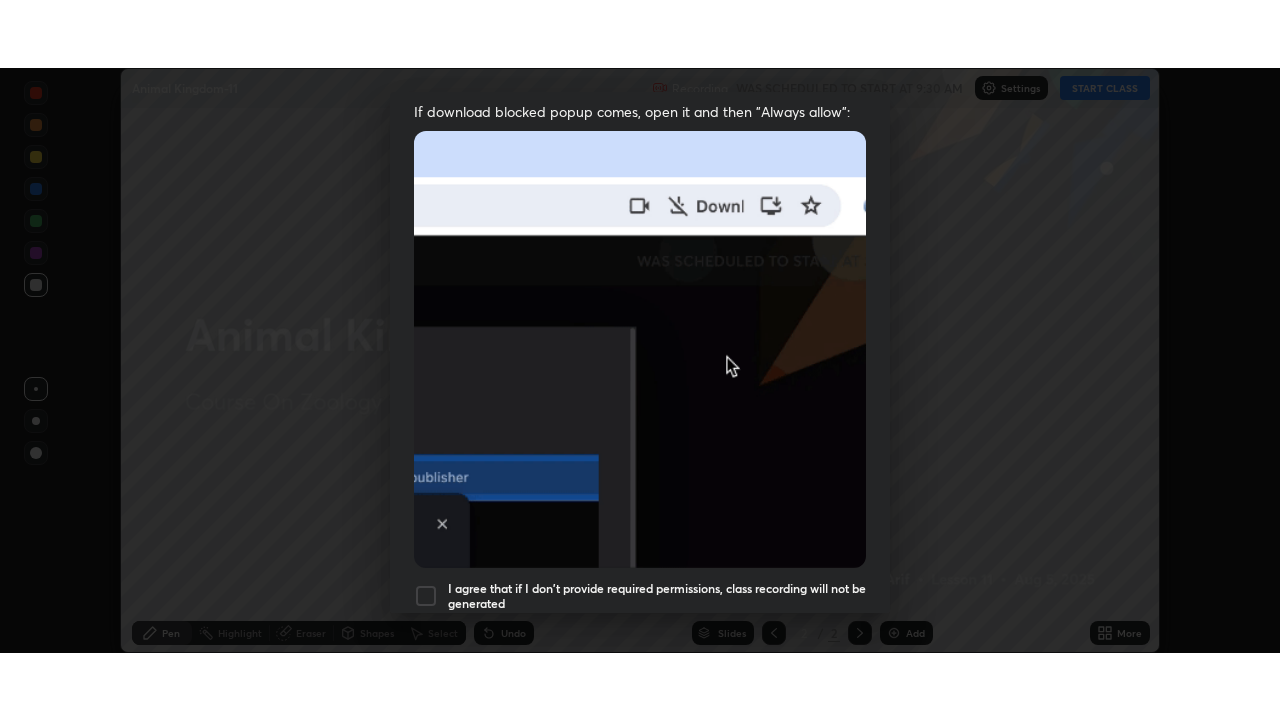 scroll, scrollTop: 479, scrollLeft: 0, axis: vertical 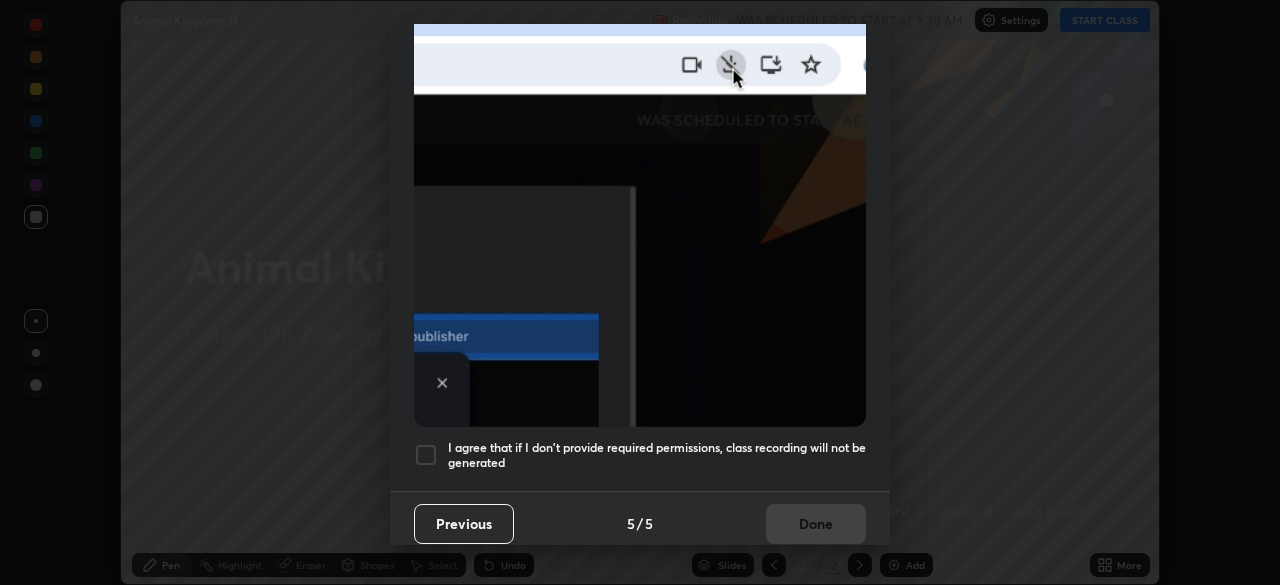 click on "I agree that if I don't provide required permissions, class recording will not be generated" at bounding box center (657, 455) 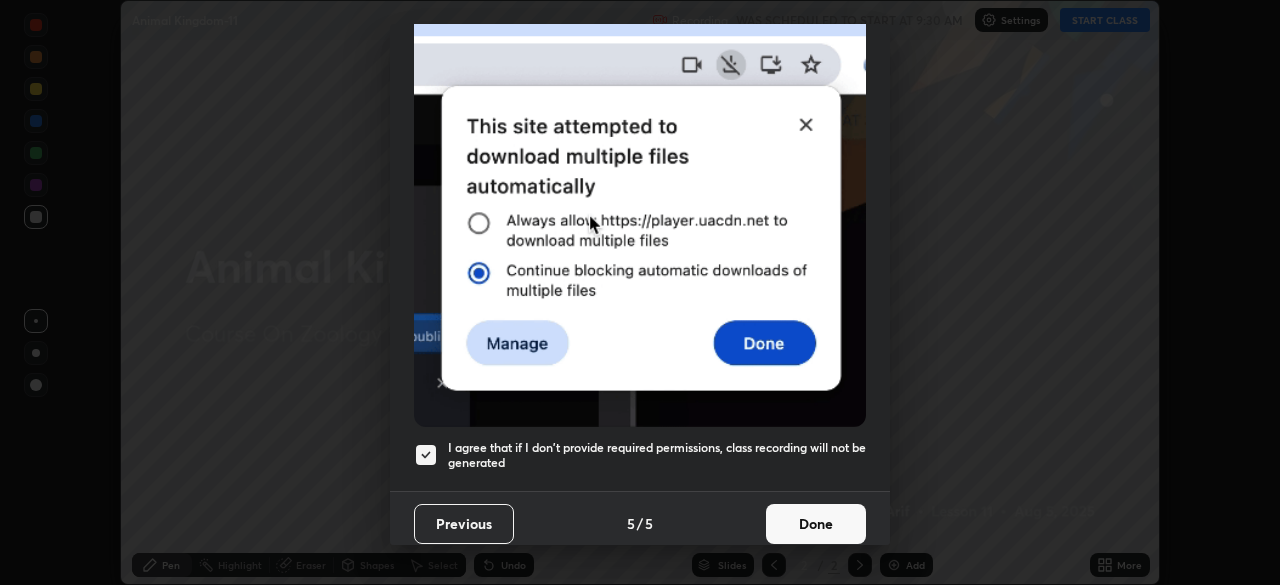 click on "Done" at bounding box center (816, 524) 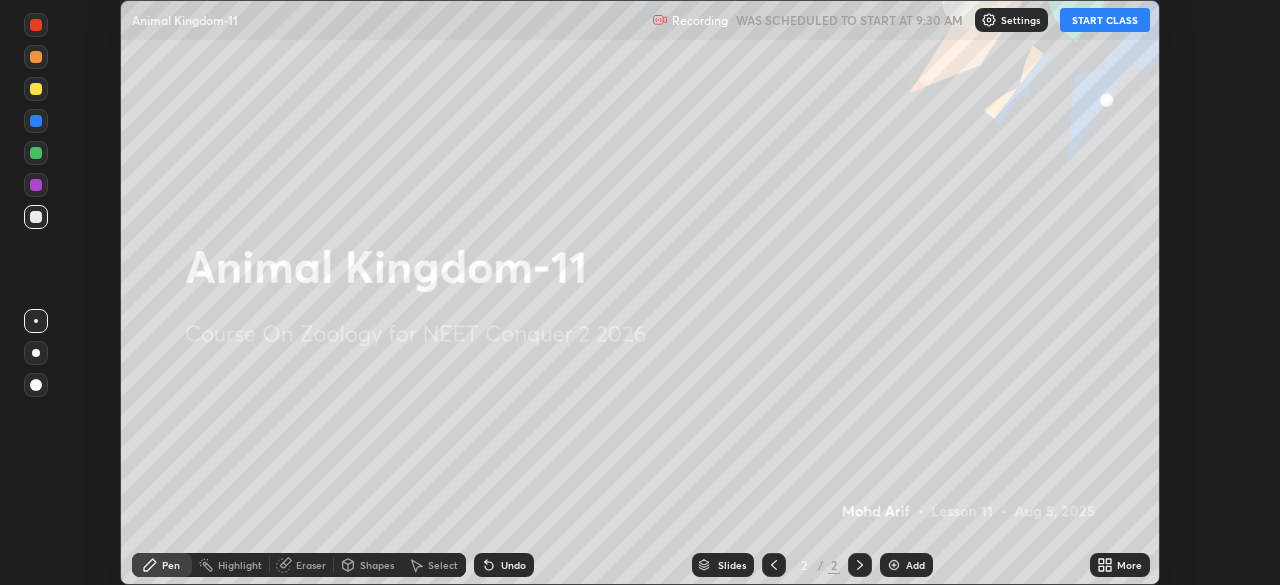 click 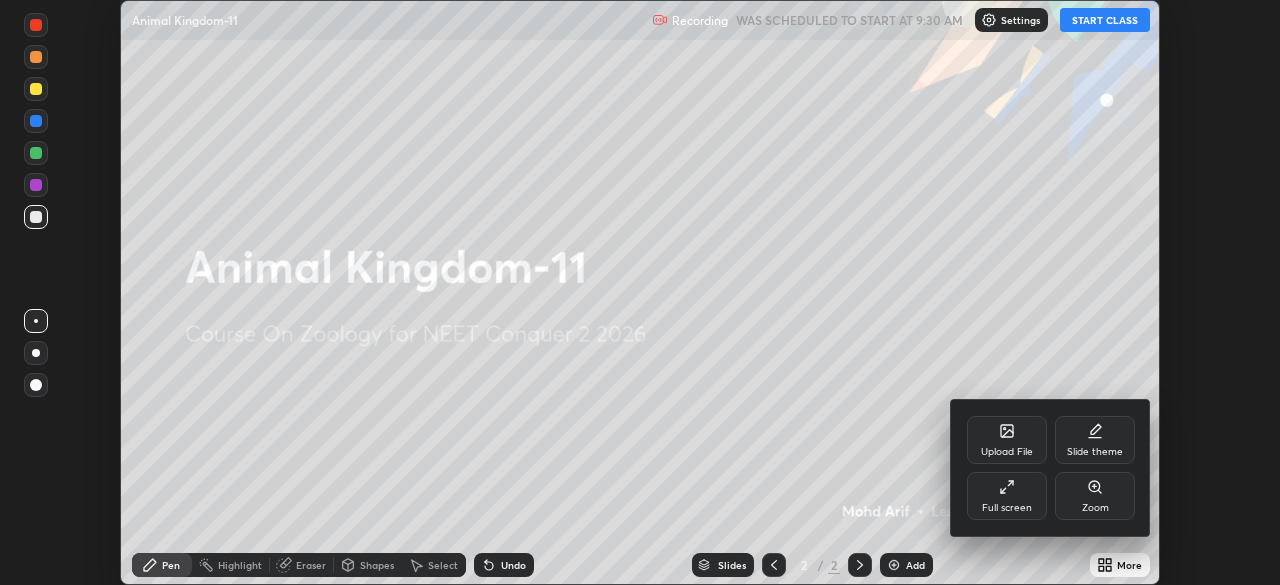 click on "Full screen" at bounding box center [1007, 508] 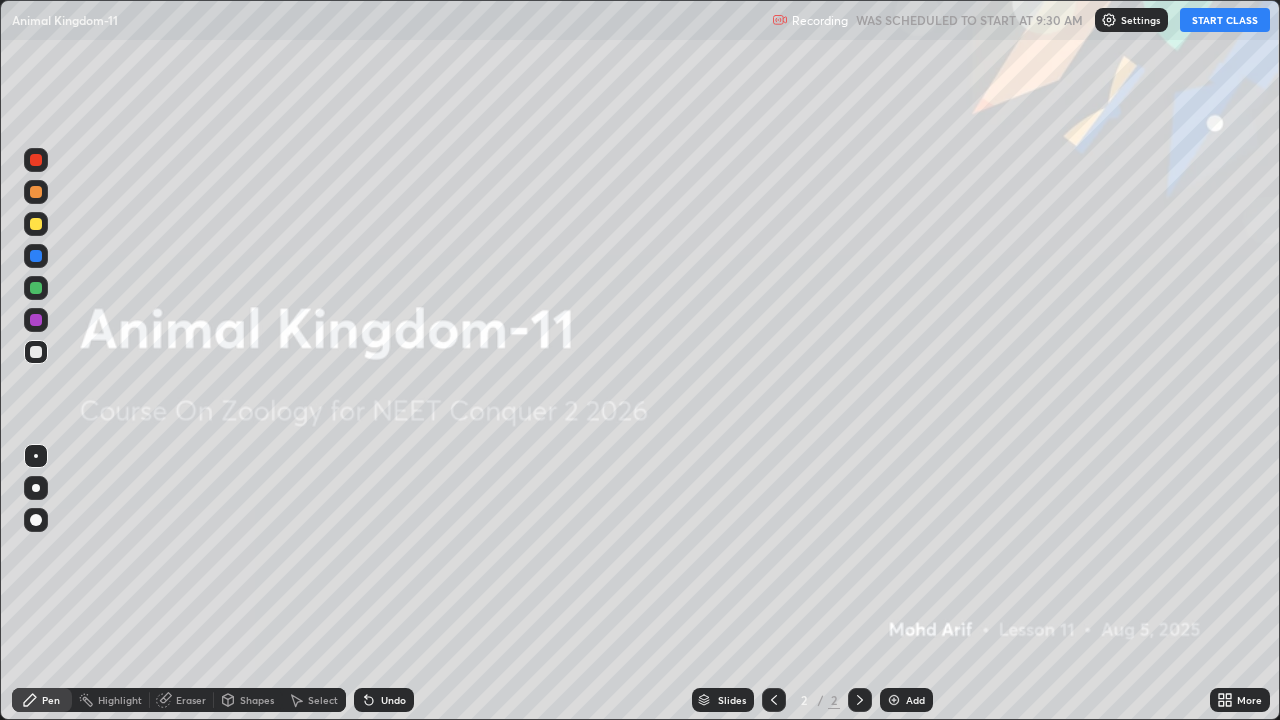 scroll, scrollTop: 99280, scrollLeft: 98720, axis: both 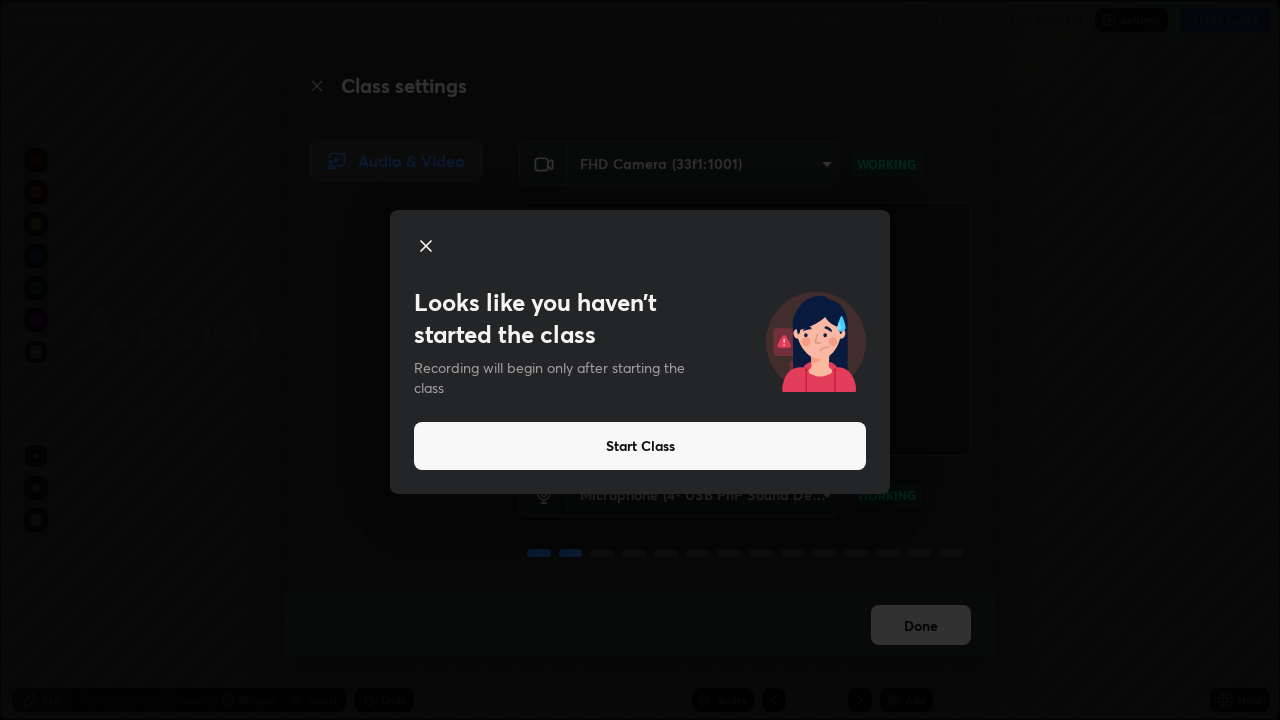 click on "Start Class" at bounding box center (640, 446) 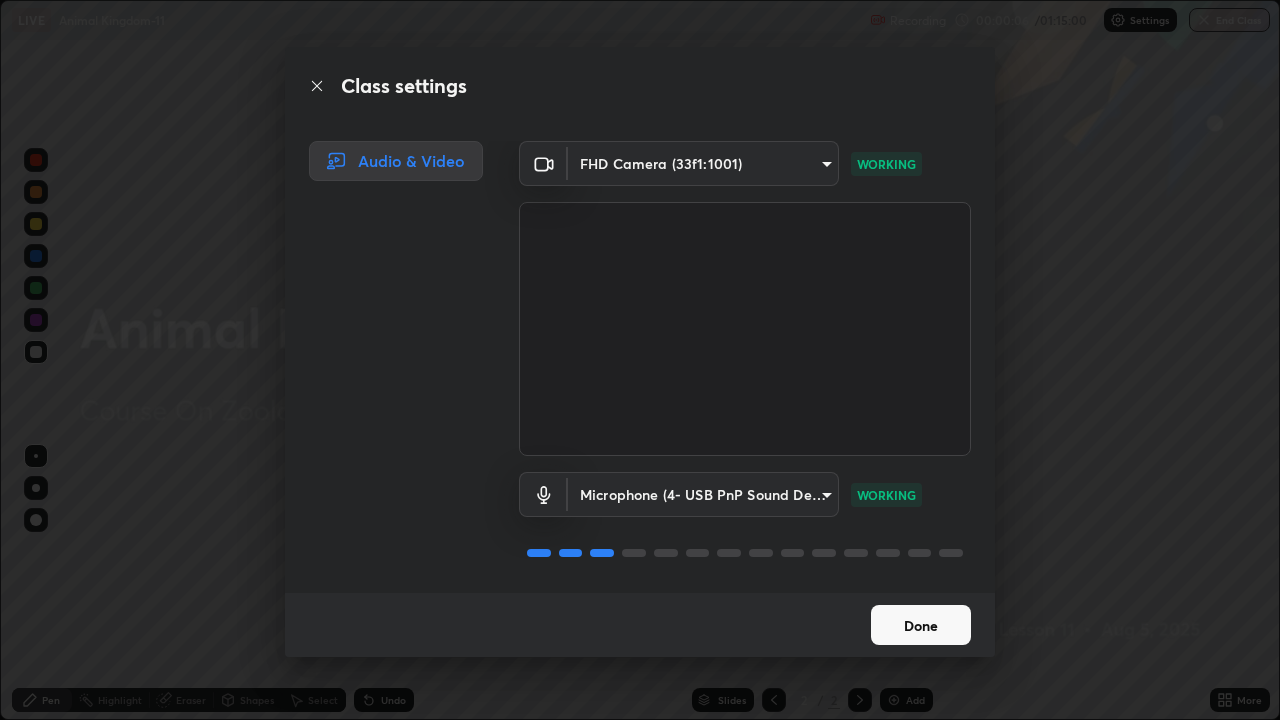 click on "Done" at bounding box center [921, 625] 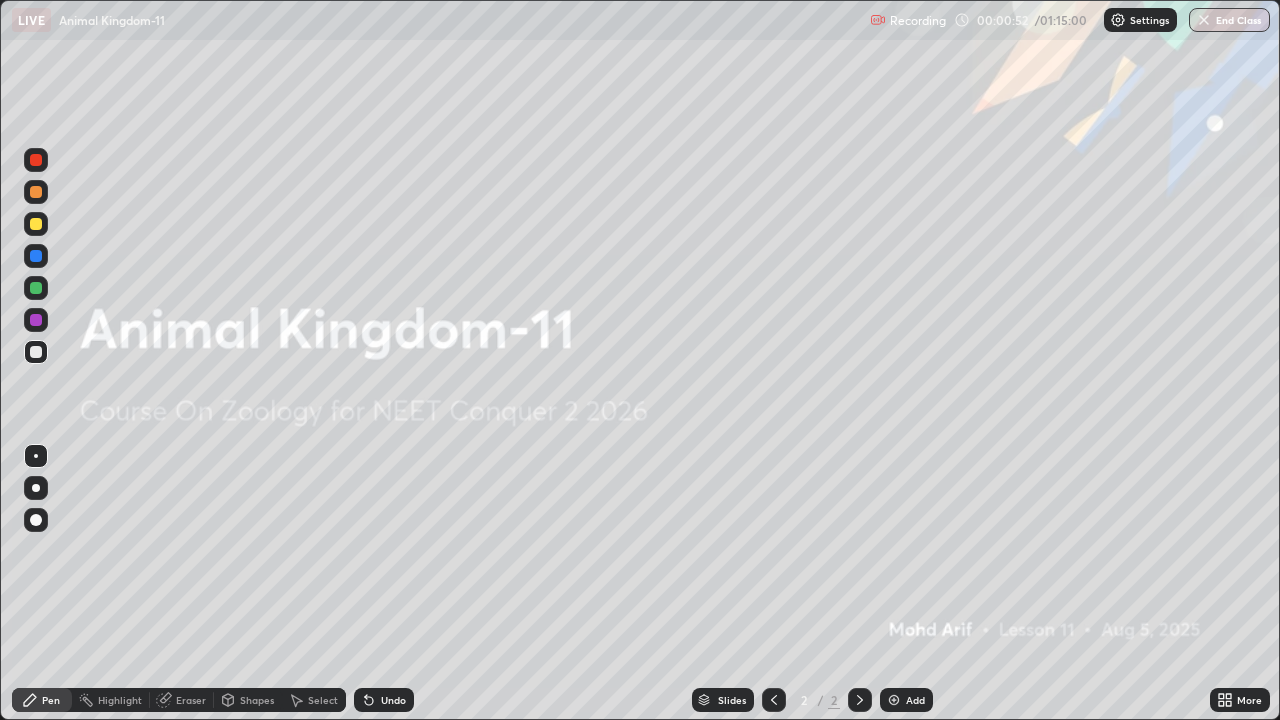 click on "Add" at bounding box center (915, 700) 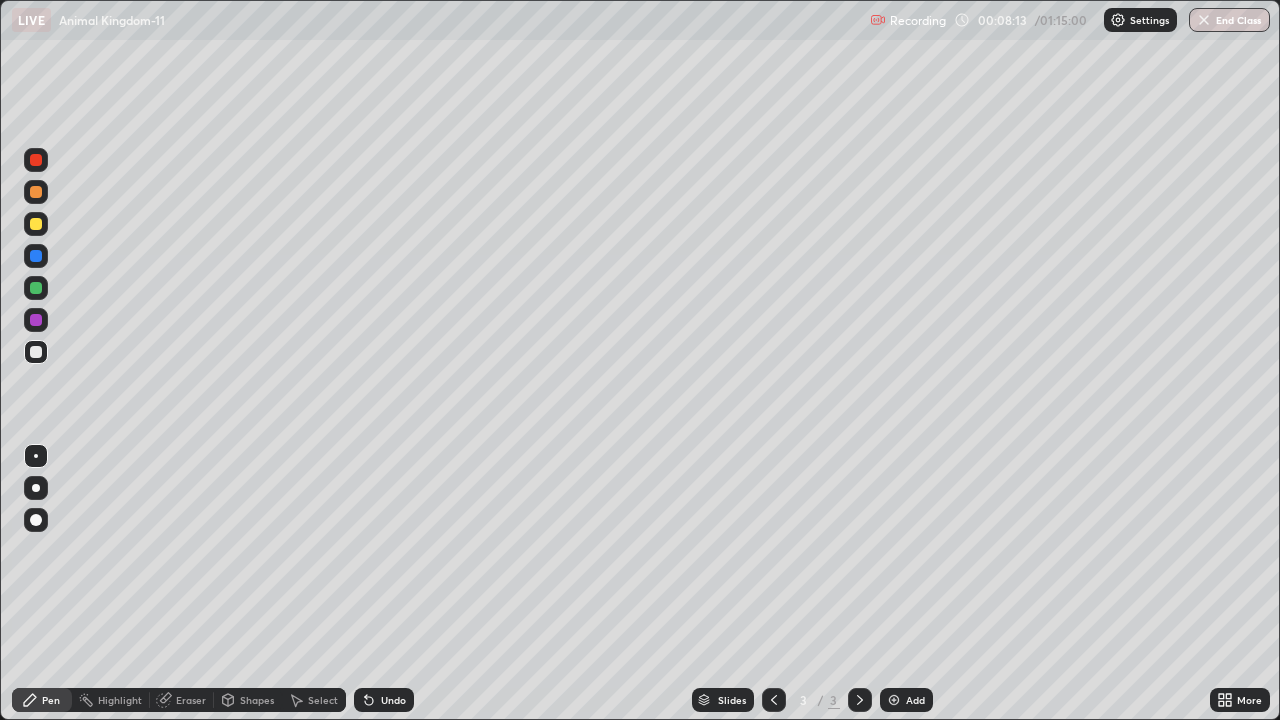 click on "Undo" at bounding box center (393, 700) 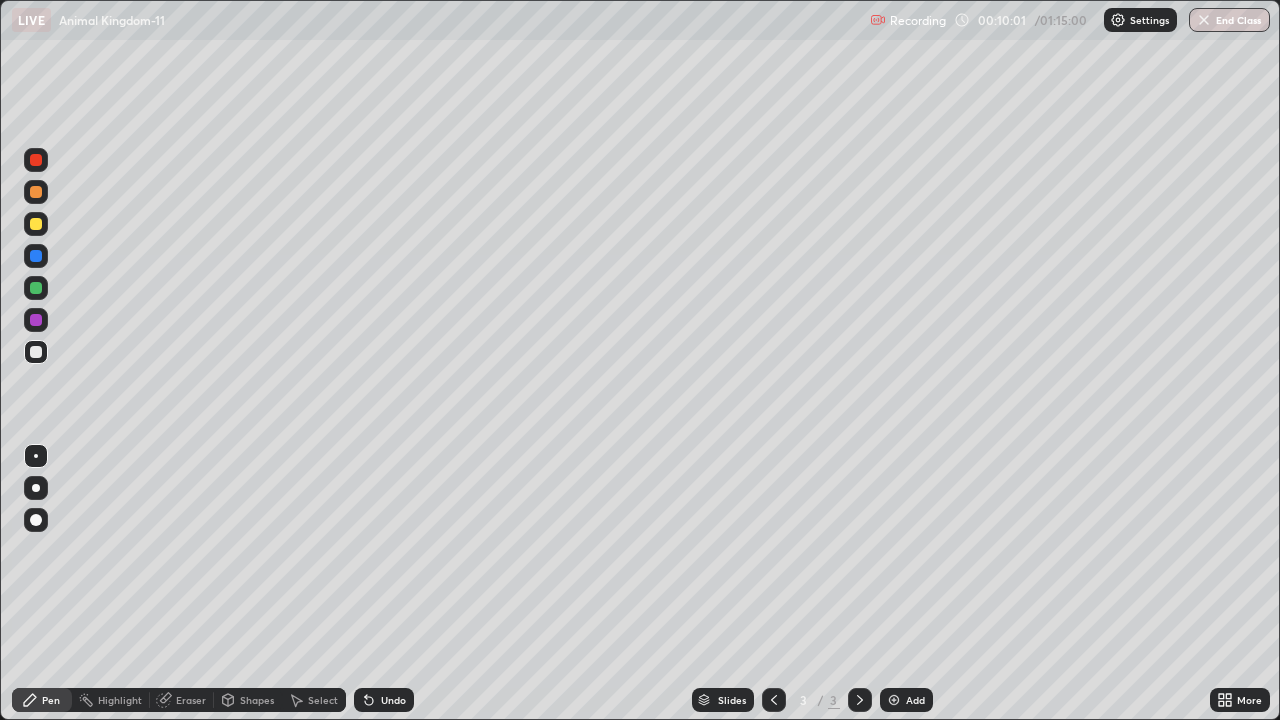 click on "Add" at bounding box center (906, 700) 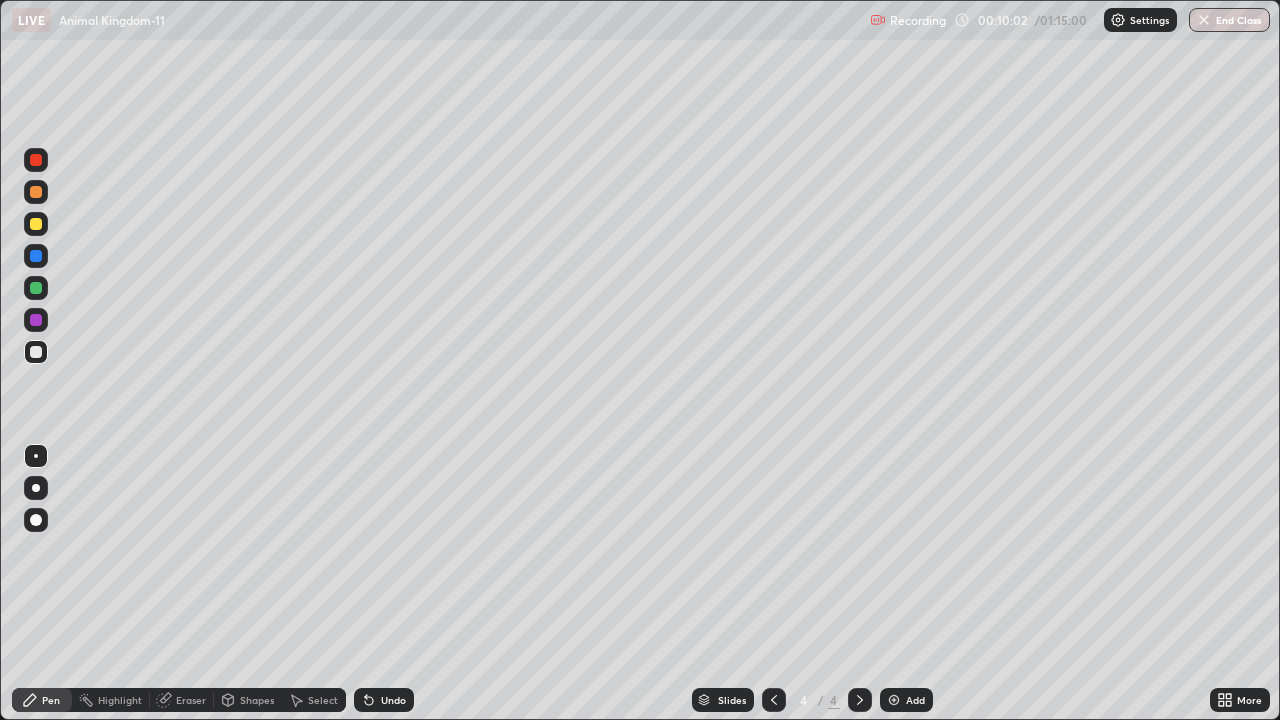 click at bounding box center [36, 520] 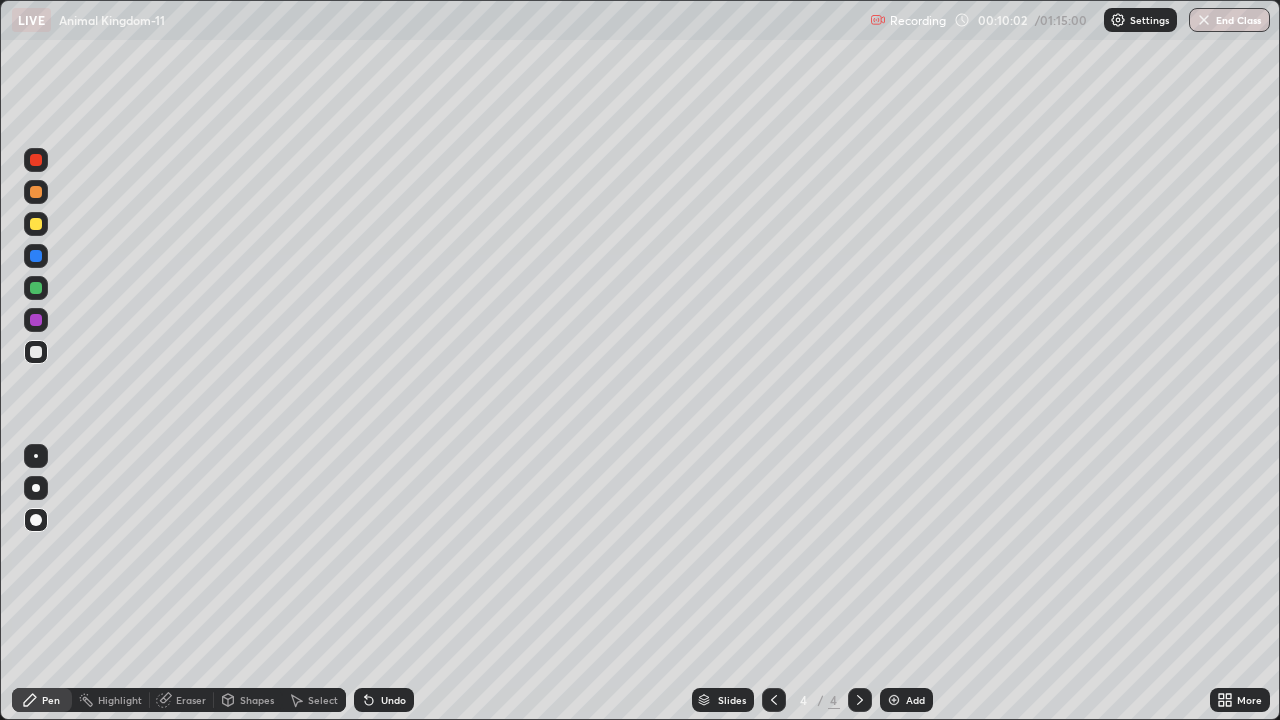 click at bounding box center (36, 520) 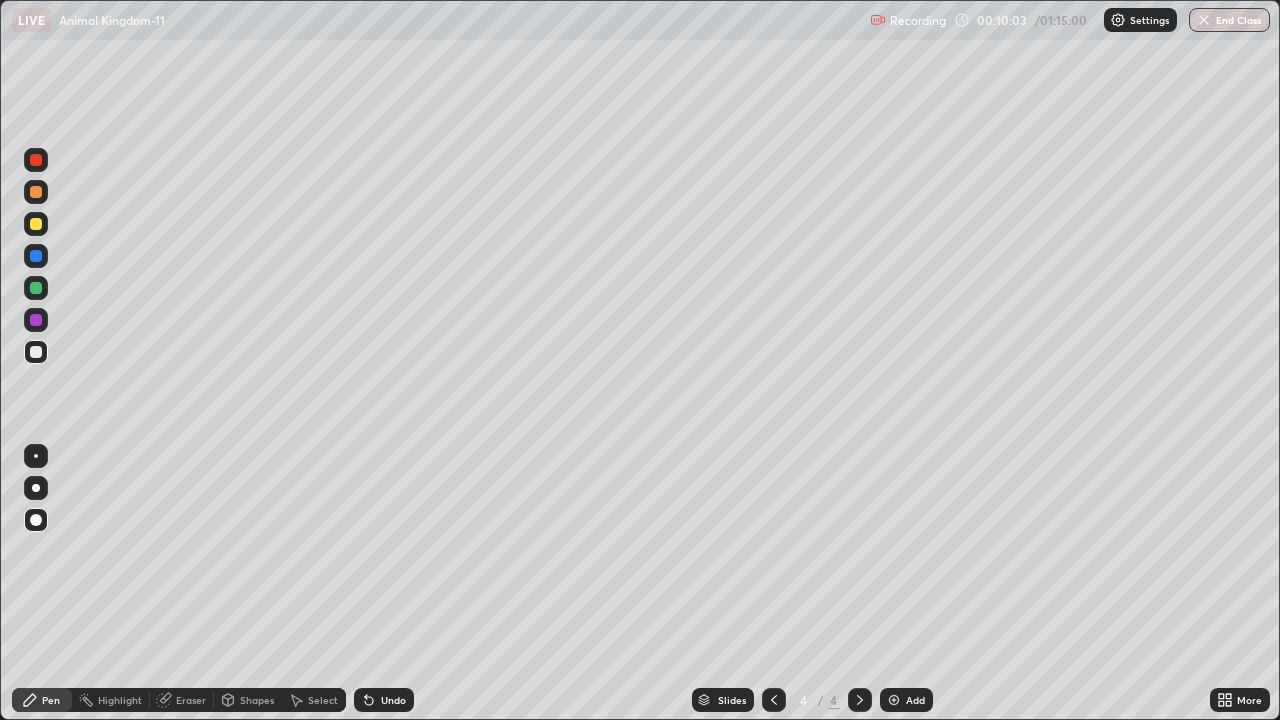 click at bounding box center [36, 224] 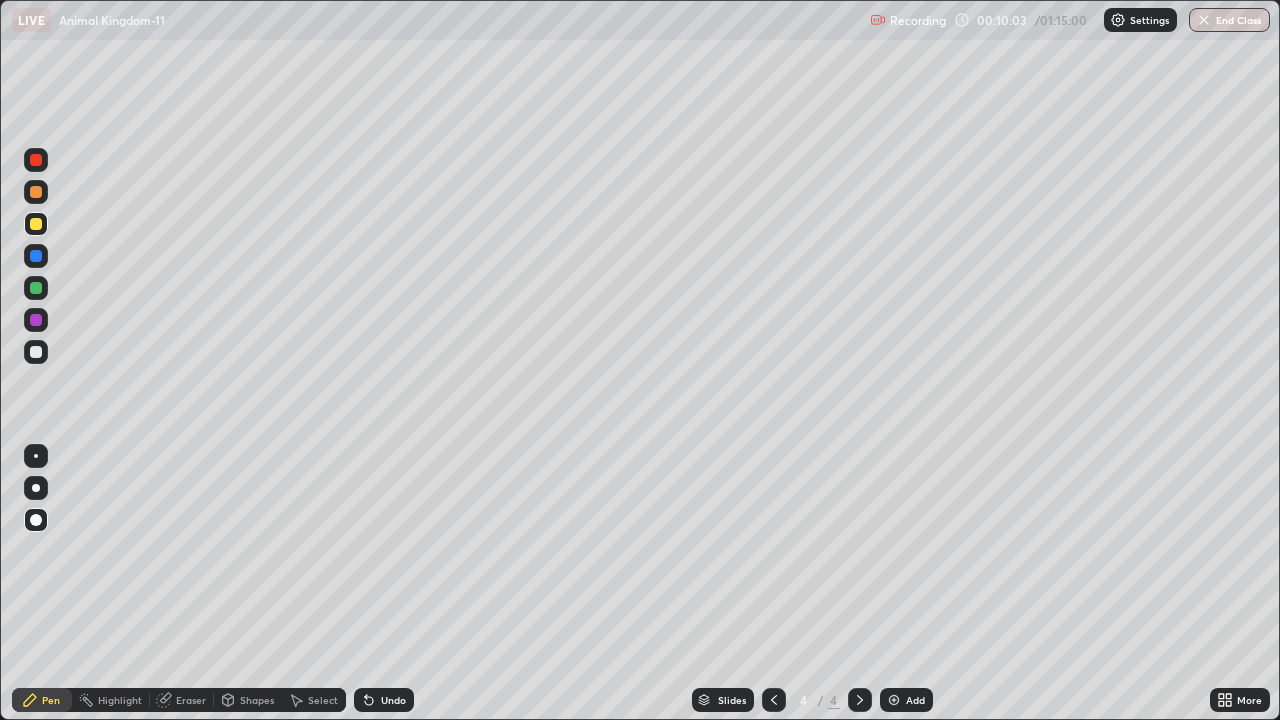 click at bounding box center [36, 224] 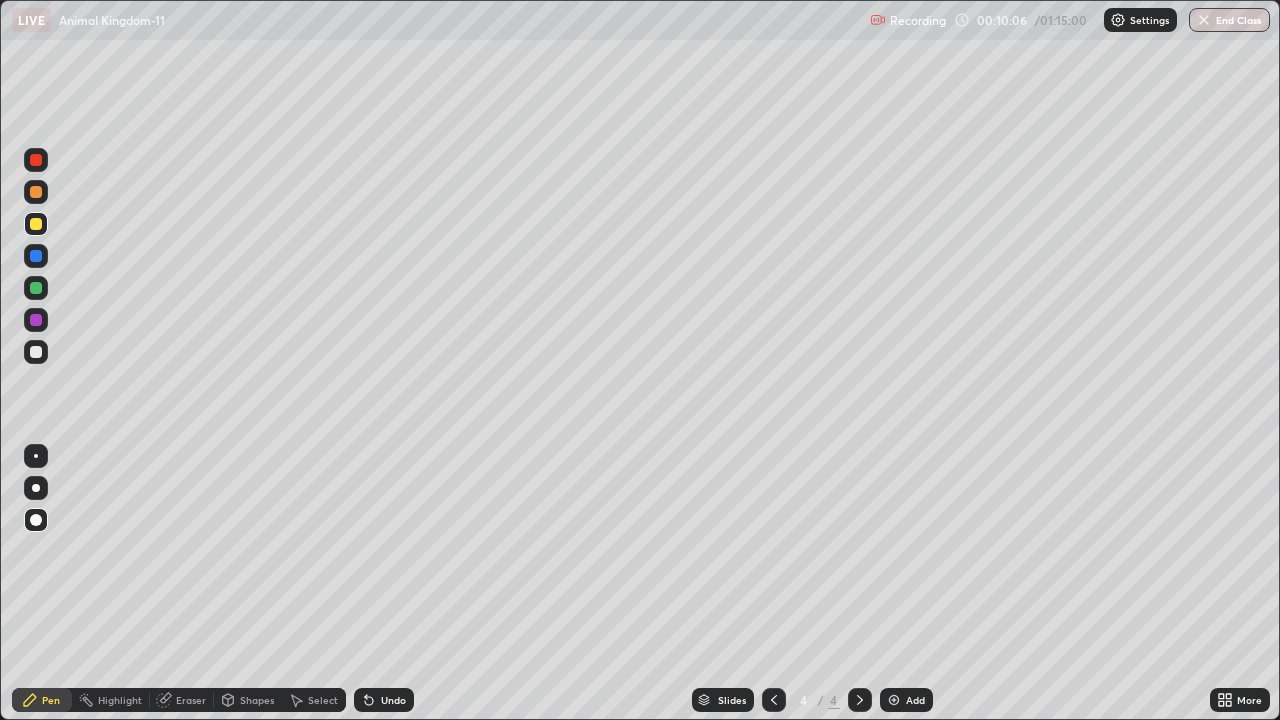 click at bounding box center (36, 160) 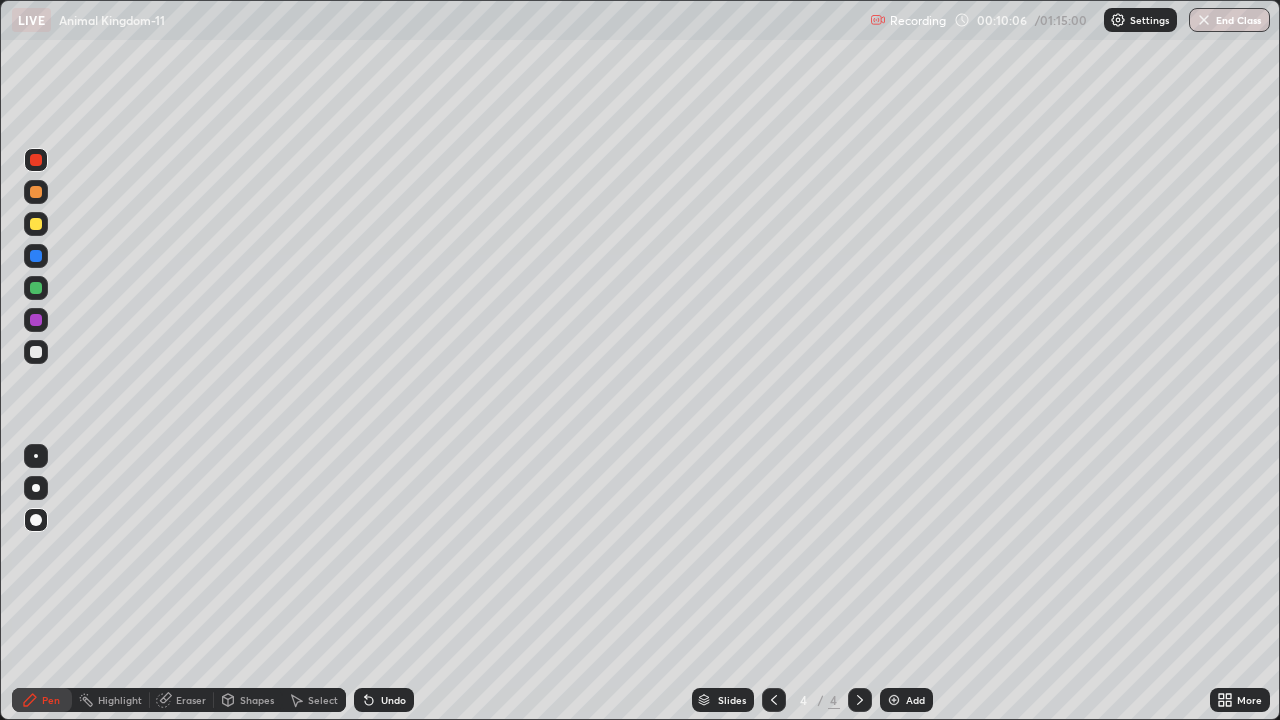 click at bounding box center [36, 160] 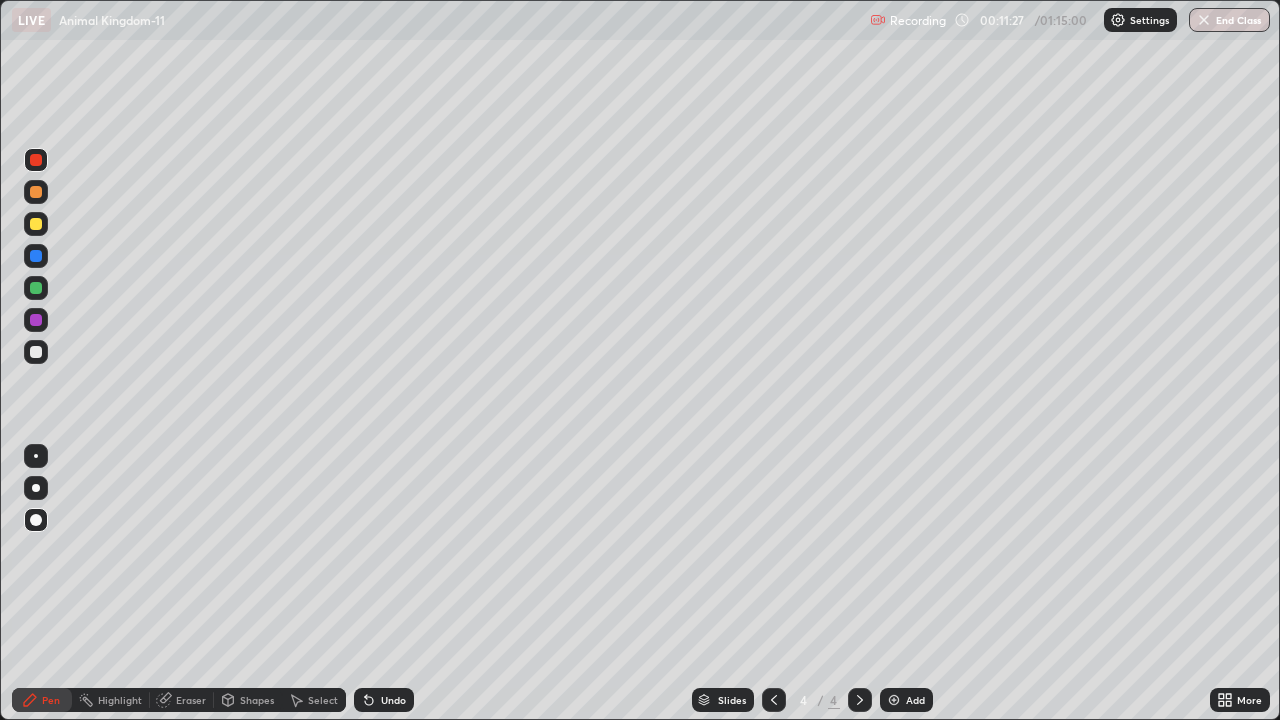 click at bounding box center (36, 224) 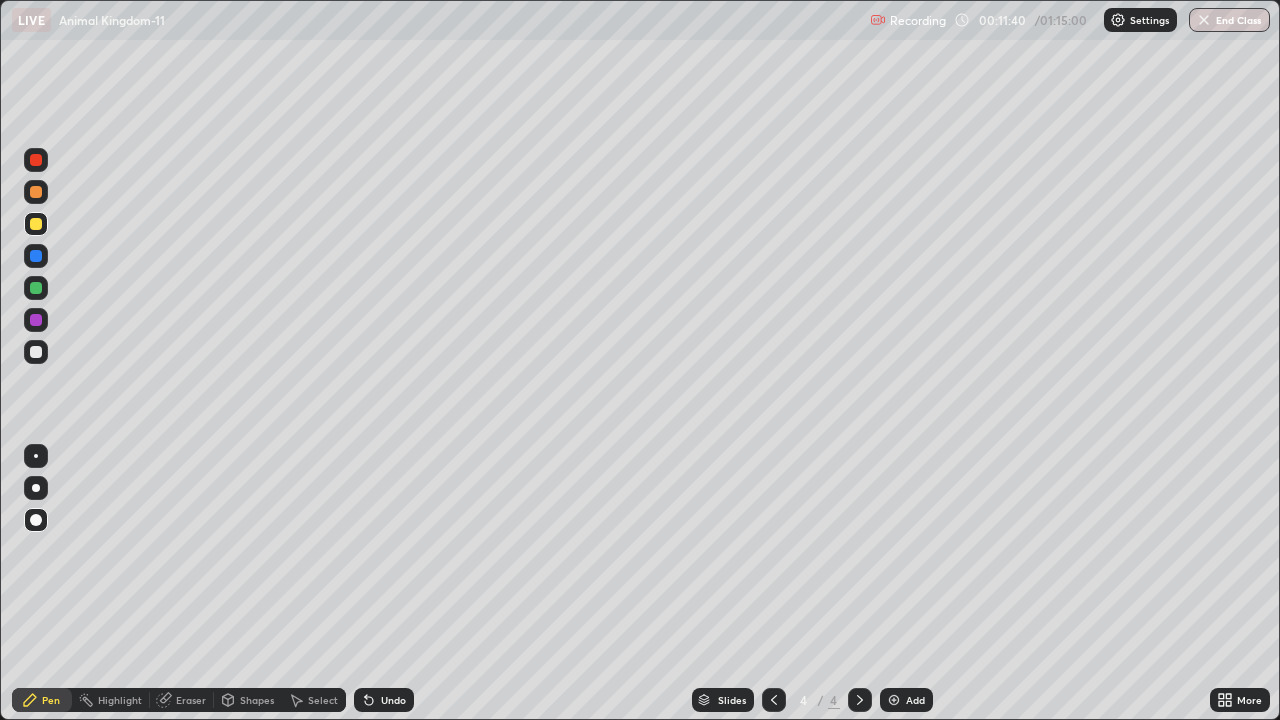 click at bounding box center [36, 352] 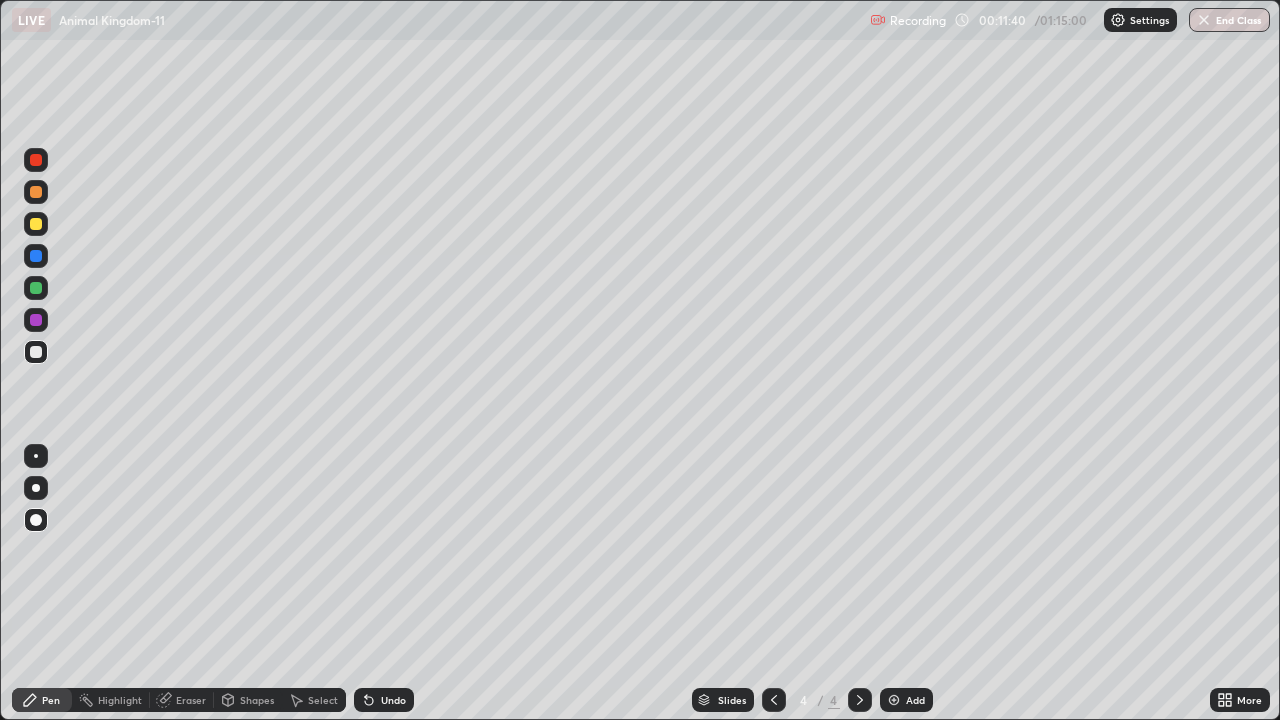 click at bounding box center (36, 352) 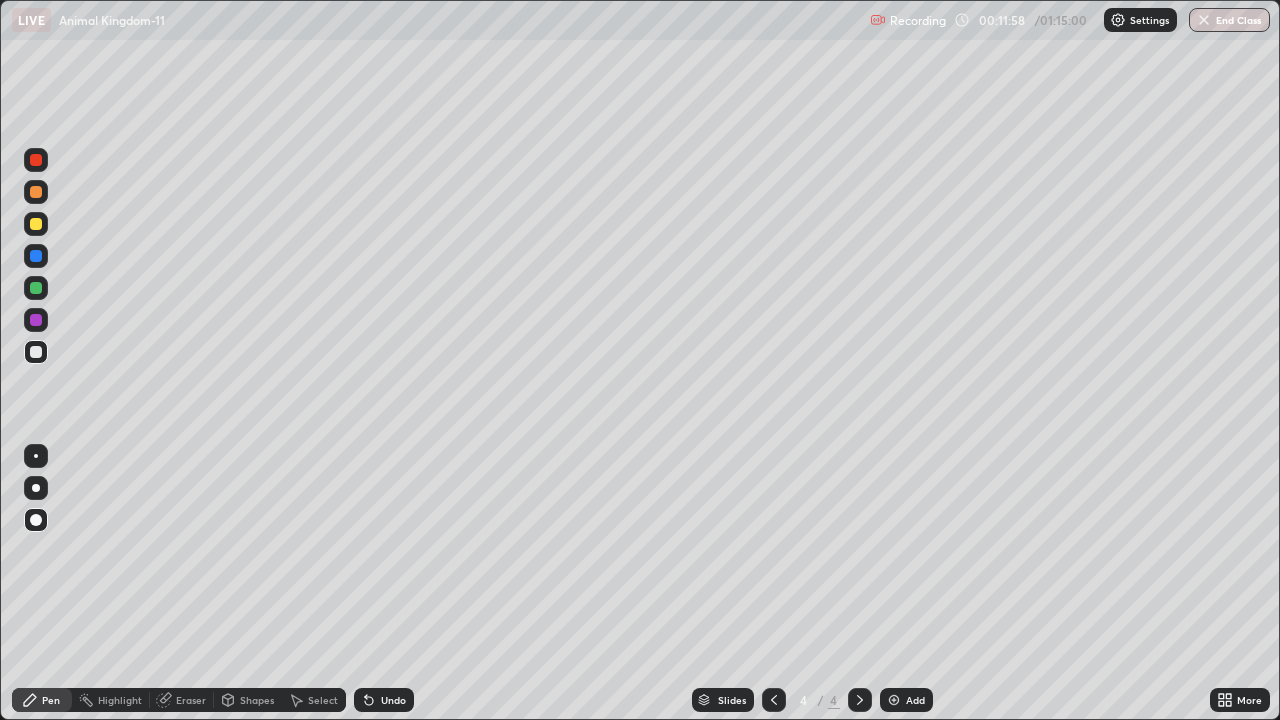 click at bounding box center [36, 160] 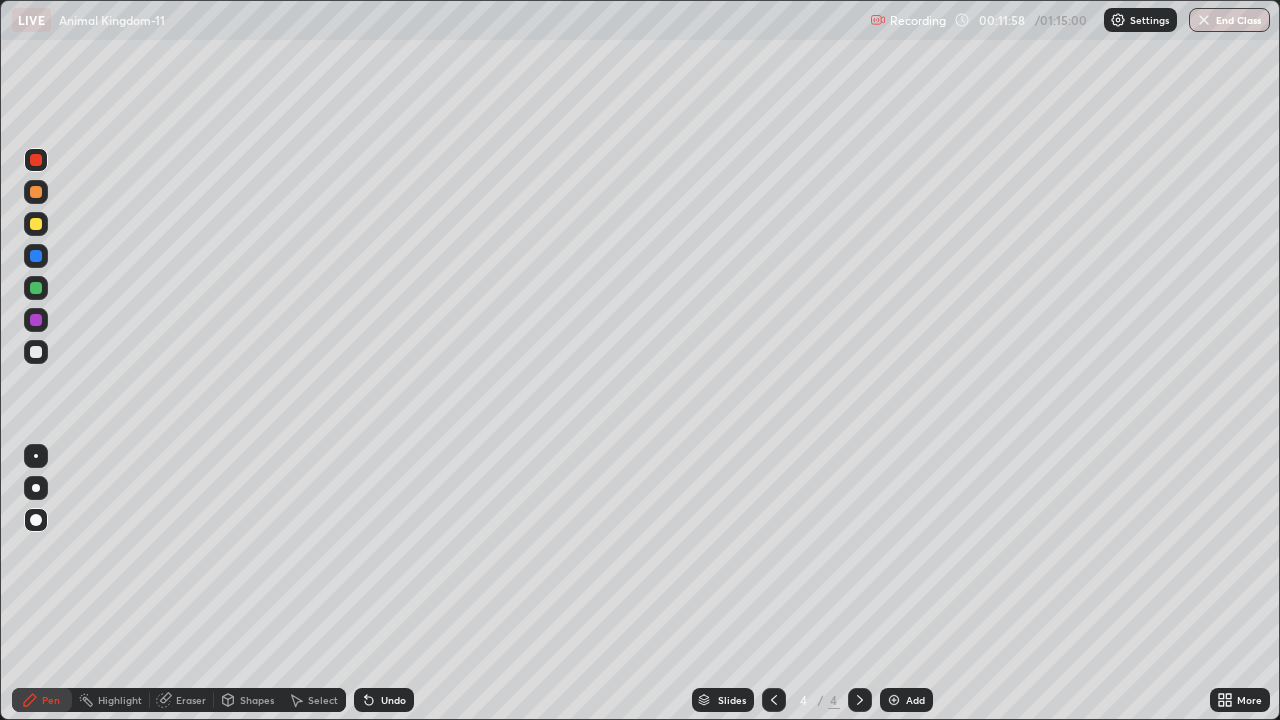 click at bounding box center [36, 488] 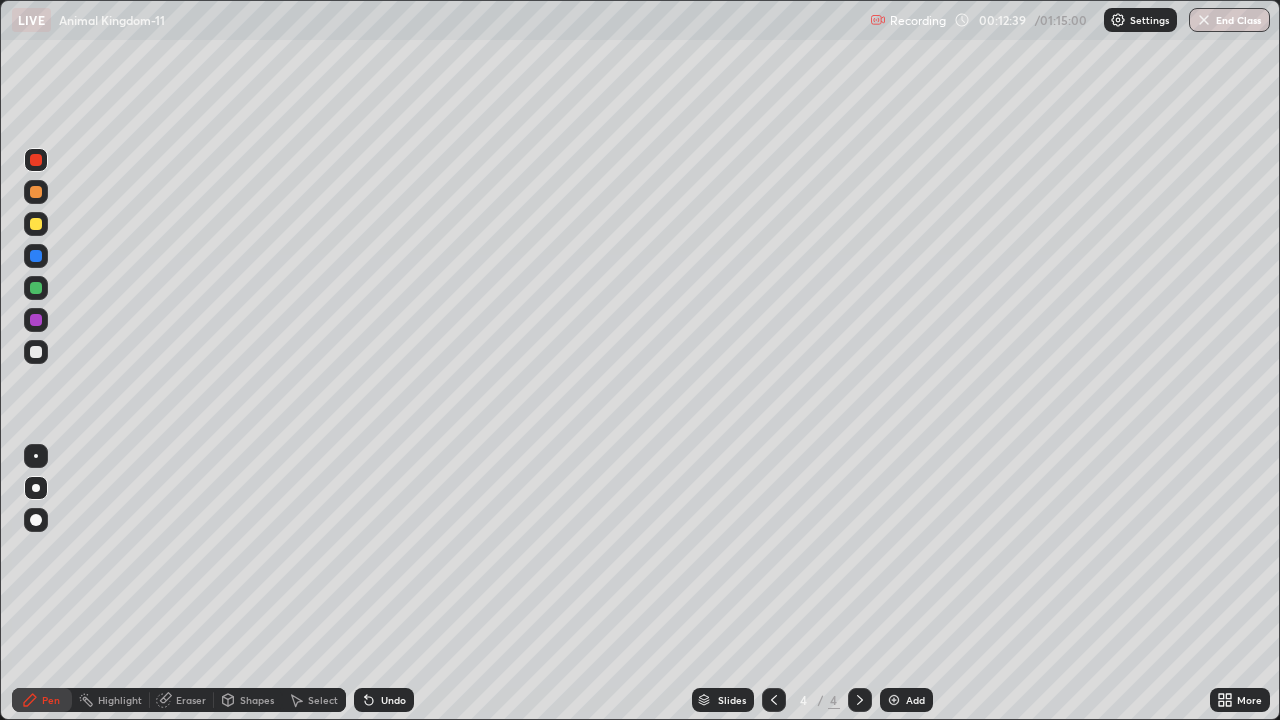 click at bounding box center (36, 352) 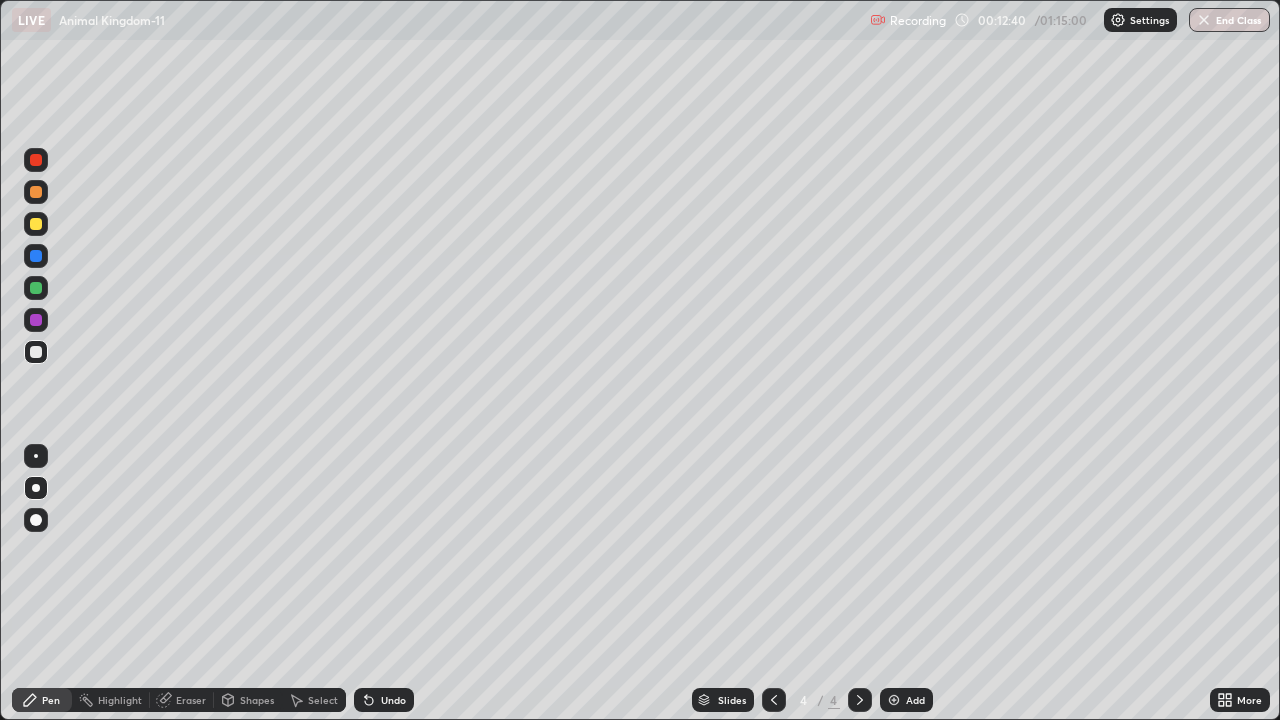 click at bounding box center (36, 160) 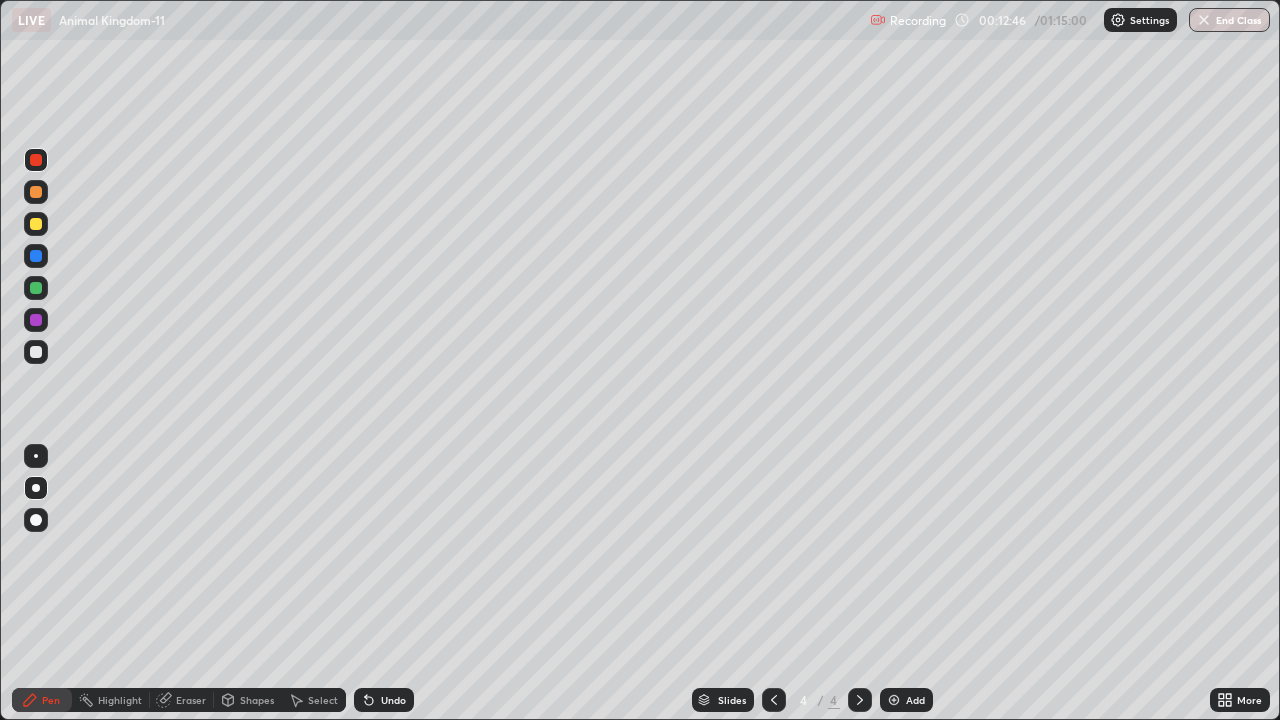 click at bounding box center (36, 320) 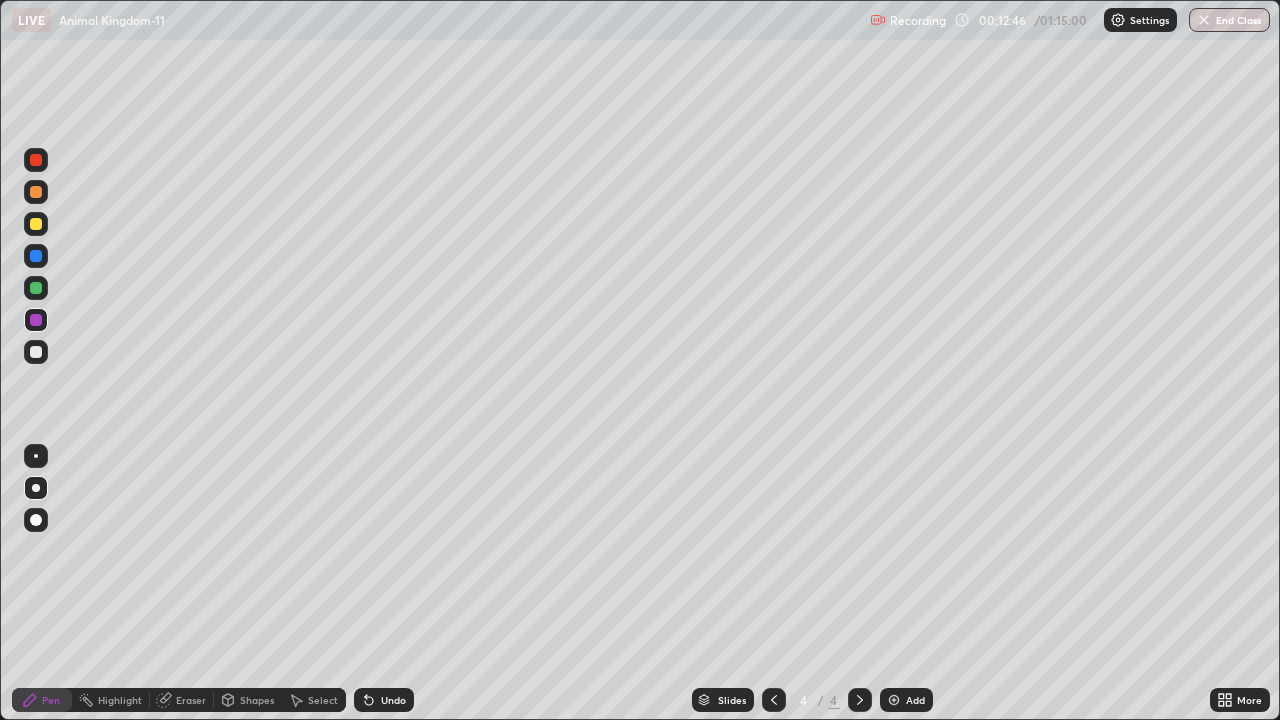 click at bounding box center (36, 320) 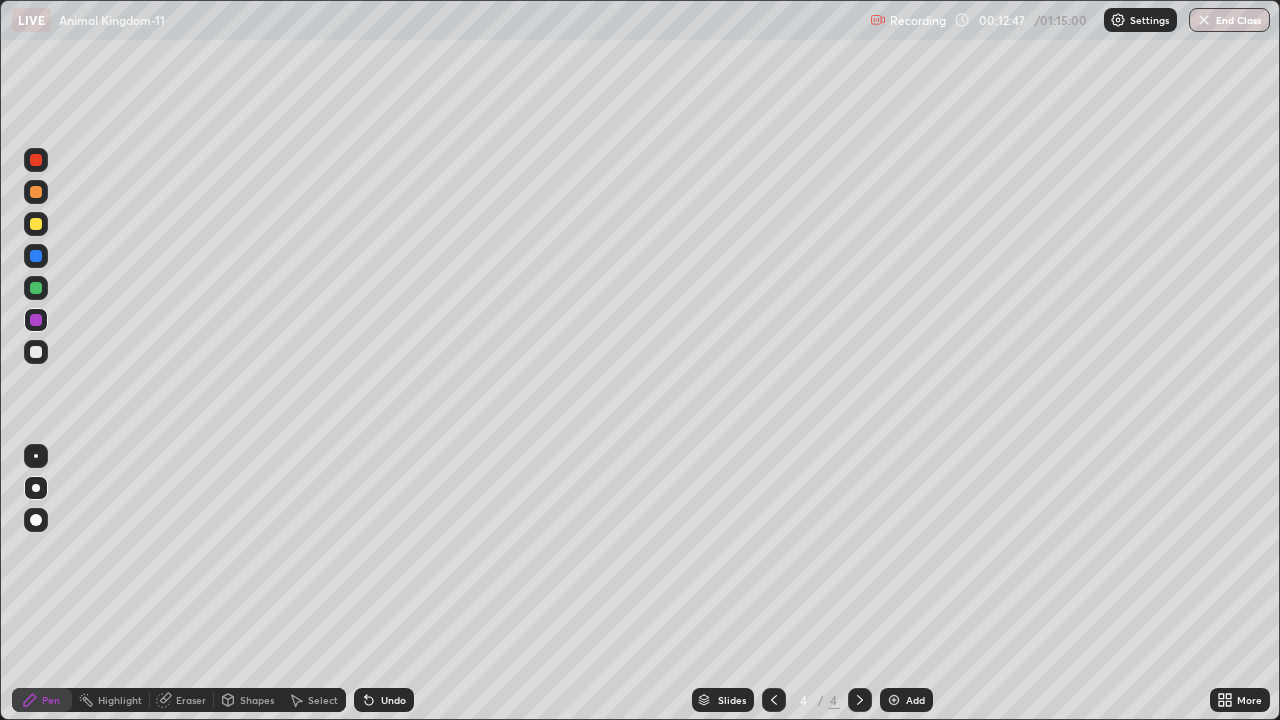 click at bounding box center (36, 488) 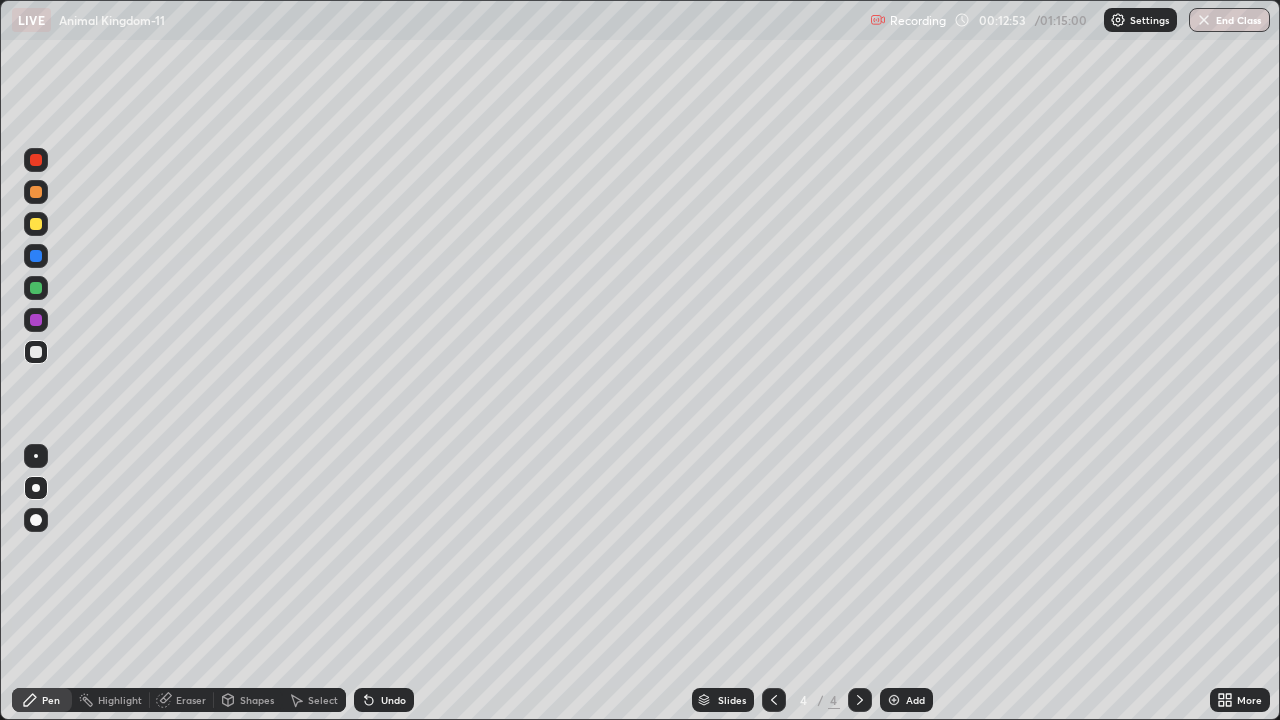 click at bounding box center [36, 224] 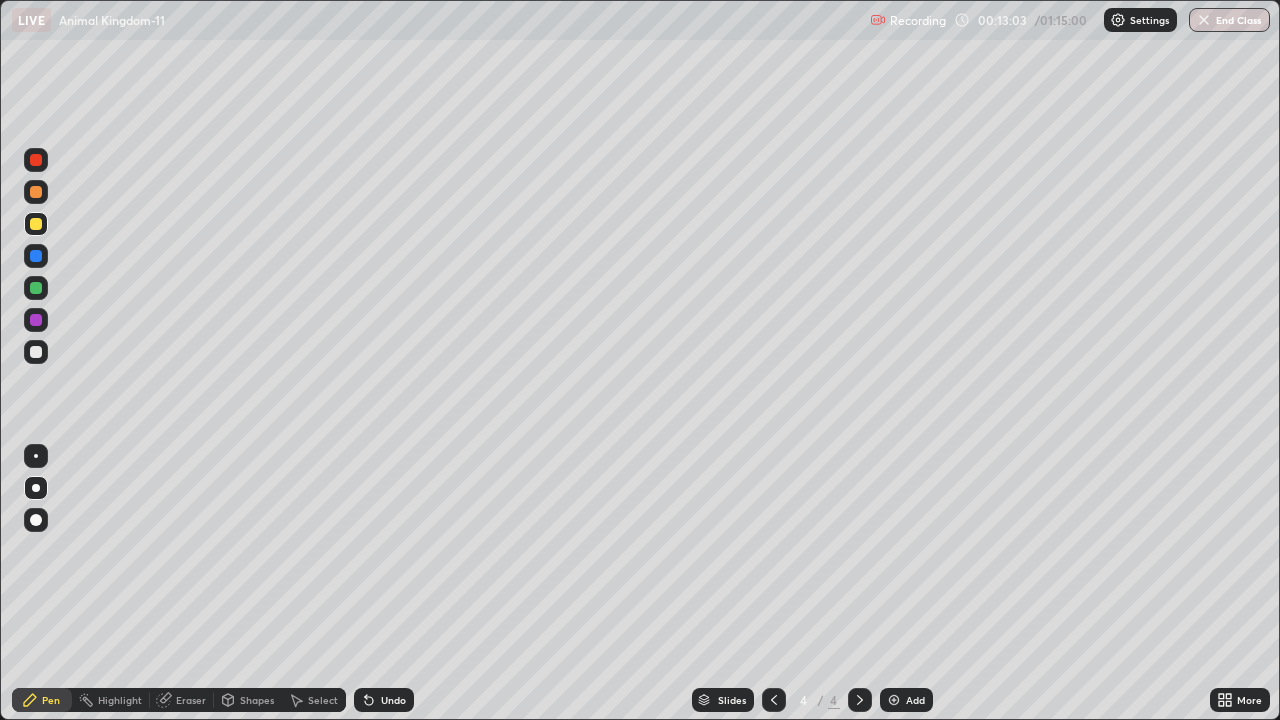 click on "Undo" at bounding box center [393, 700] 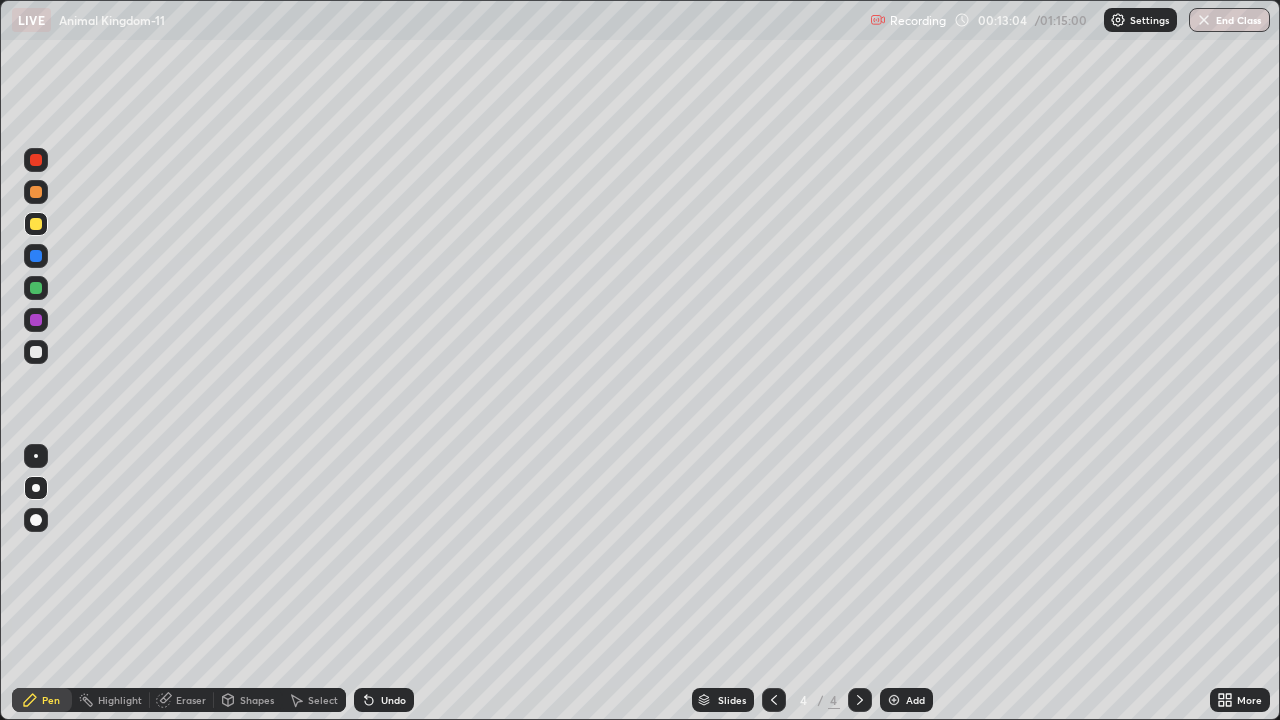 click on "Undo" at bounding box center [393, 700] 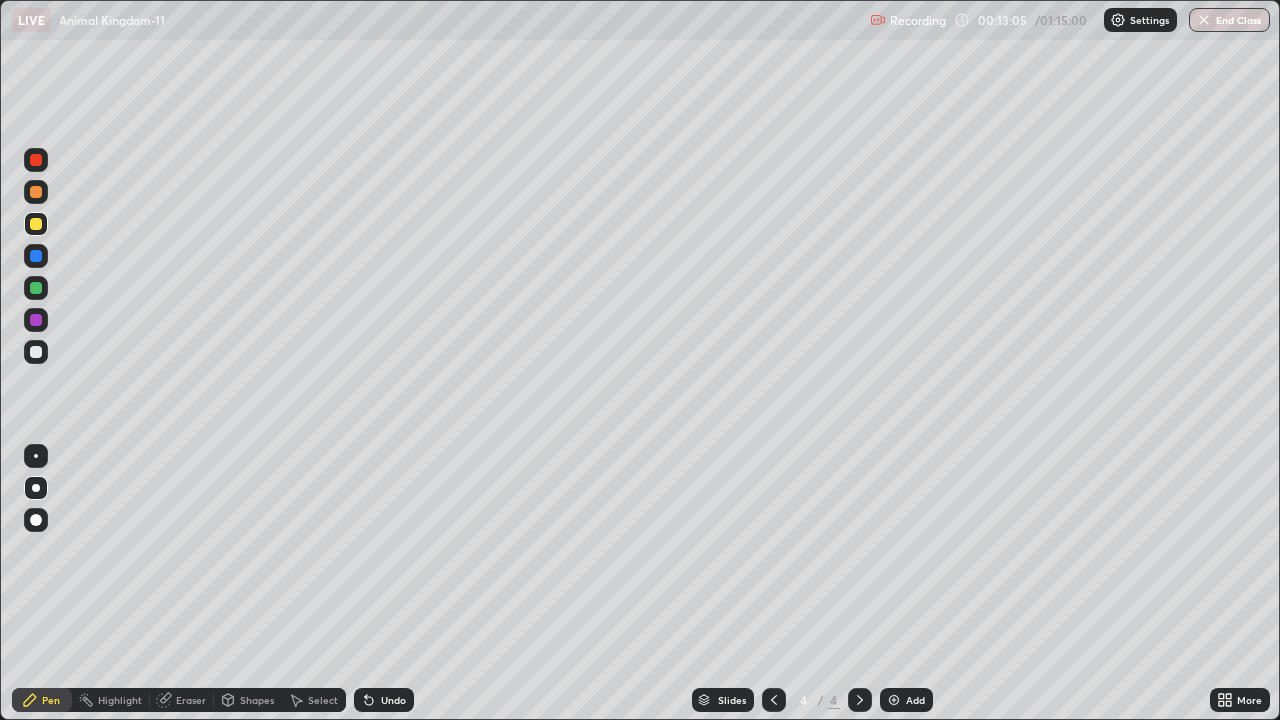 click on "Undo" at bounding box center (384, 700) 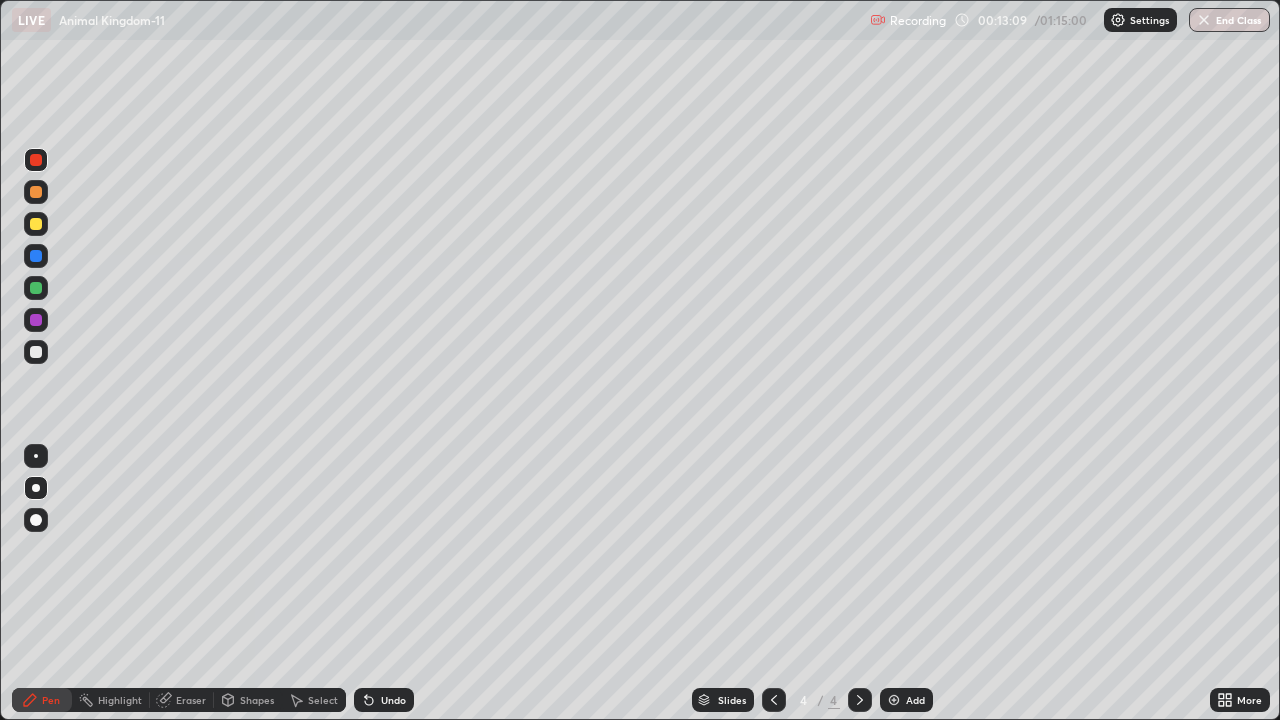 click at bounding box center (36, 352) 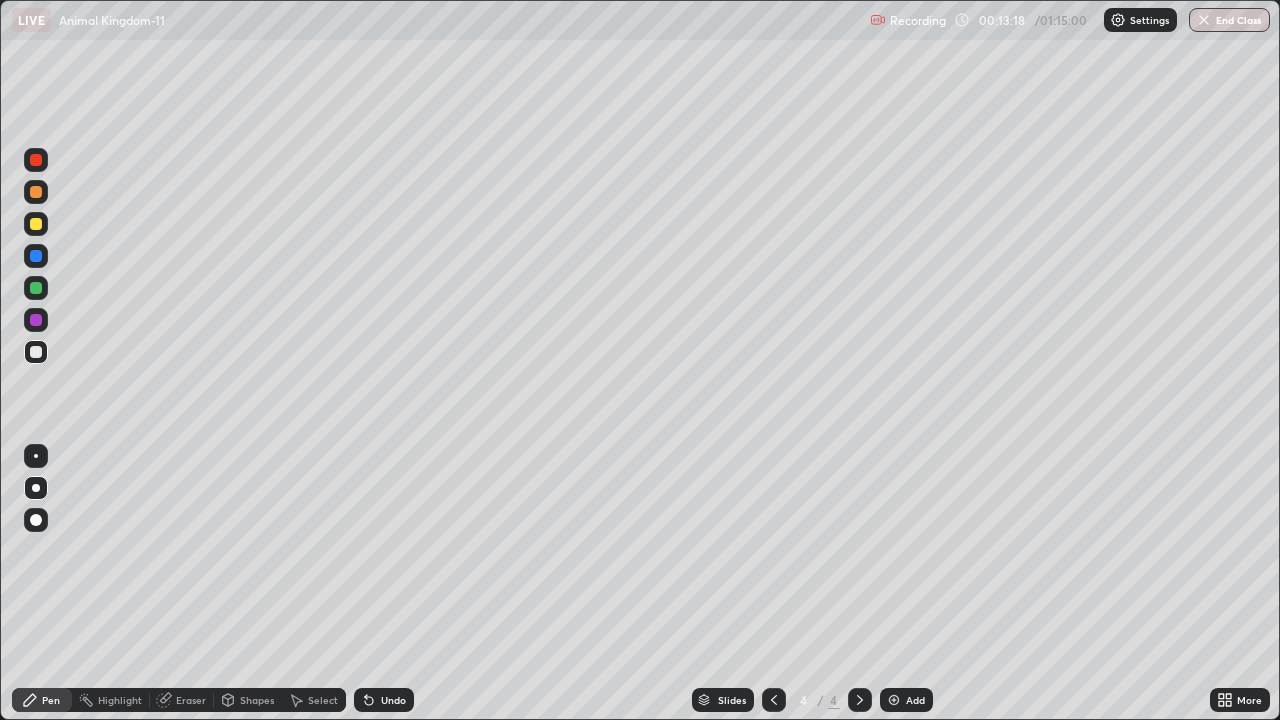 click at bounding box center [36, 256] 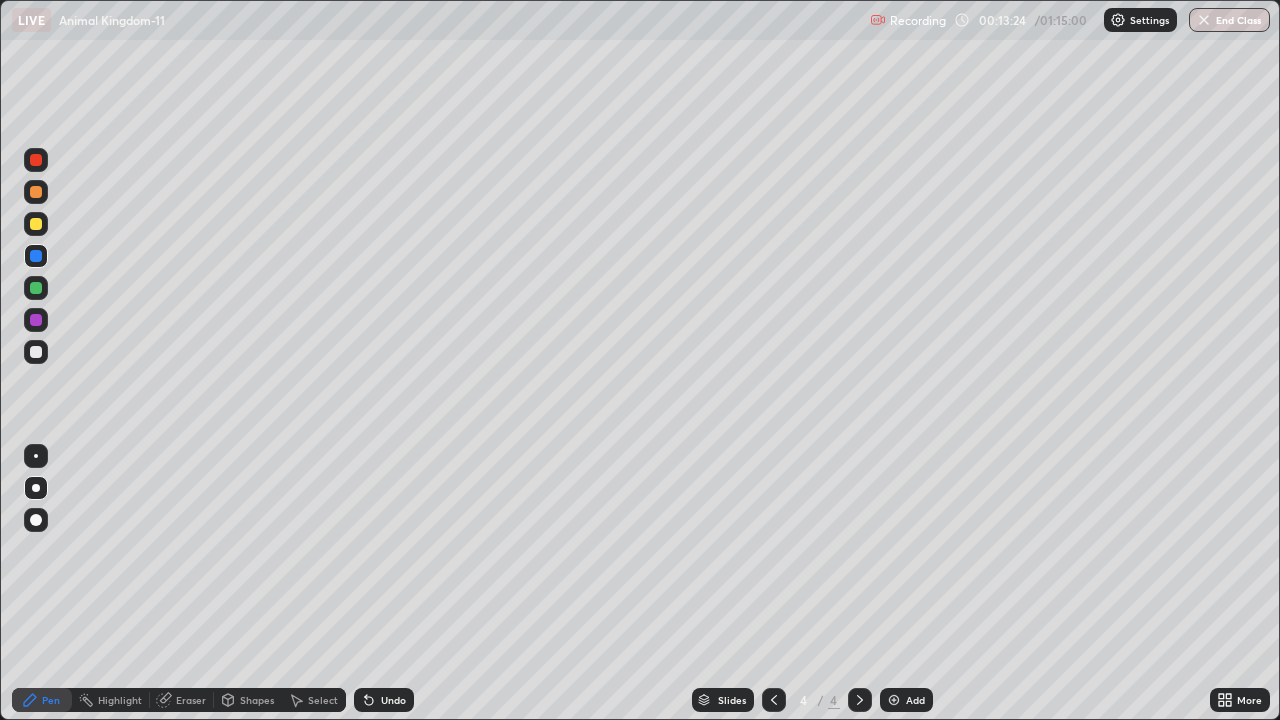 click at bounding box center [36, 160] 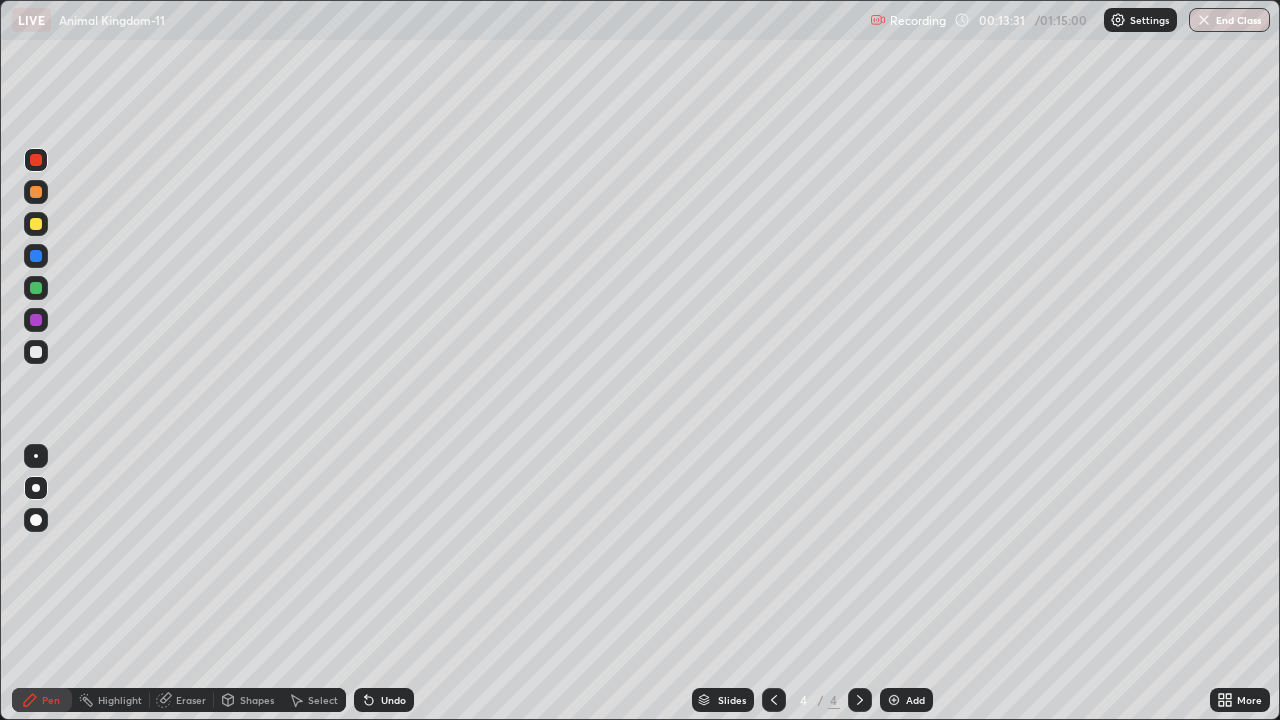 click at bounding box center (36, 256) 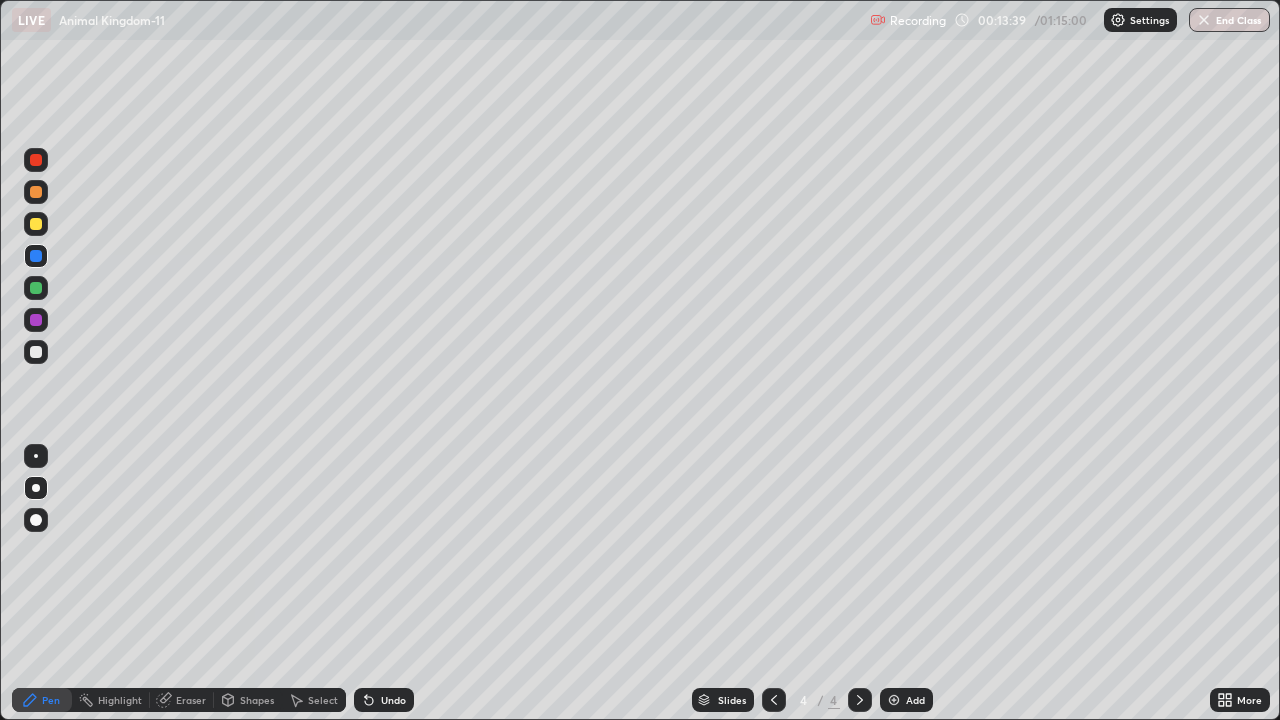 click at bounding box center [36, 352] 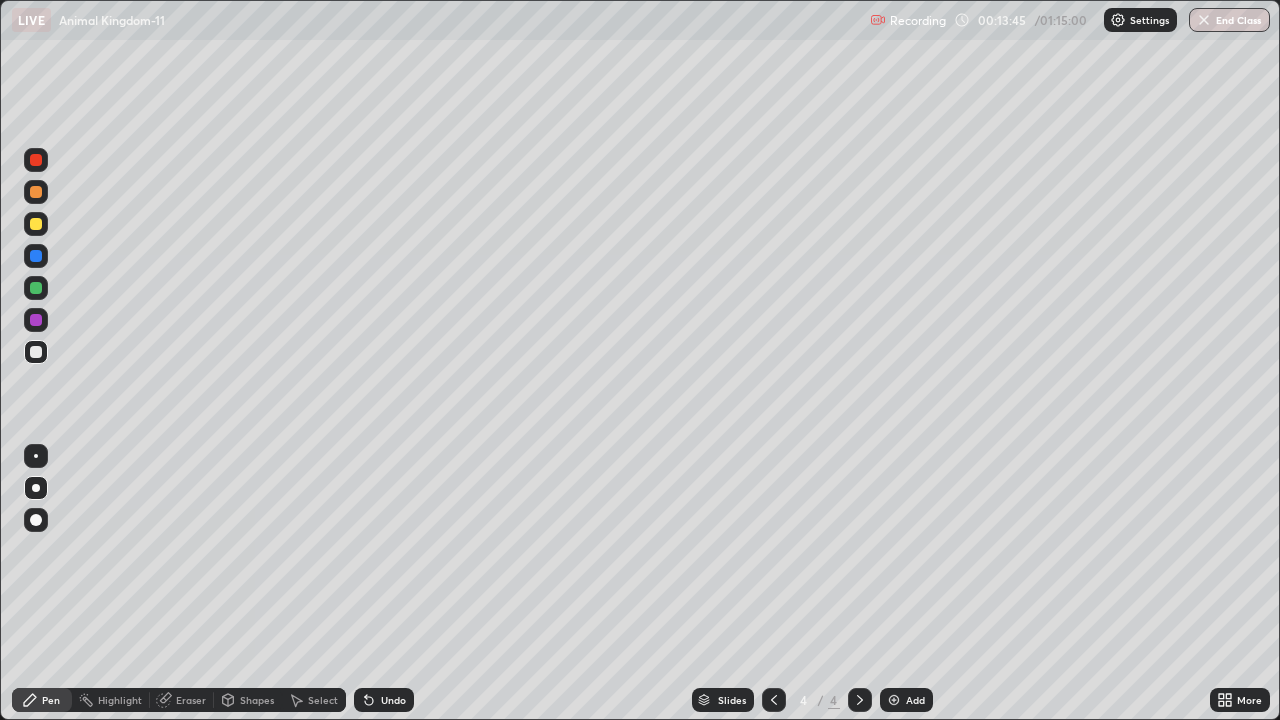 click at bounding box center (36, 256) 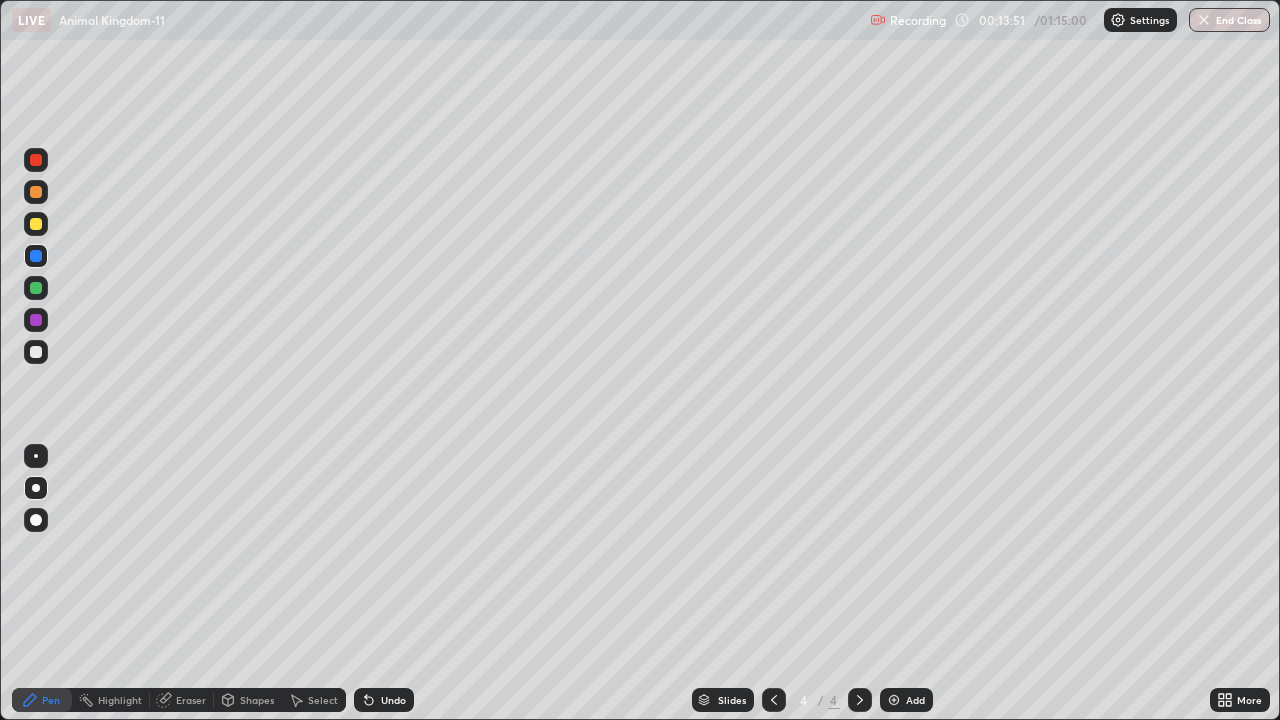 click at bounding box center [36, 320] 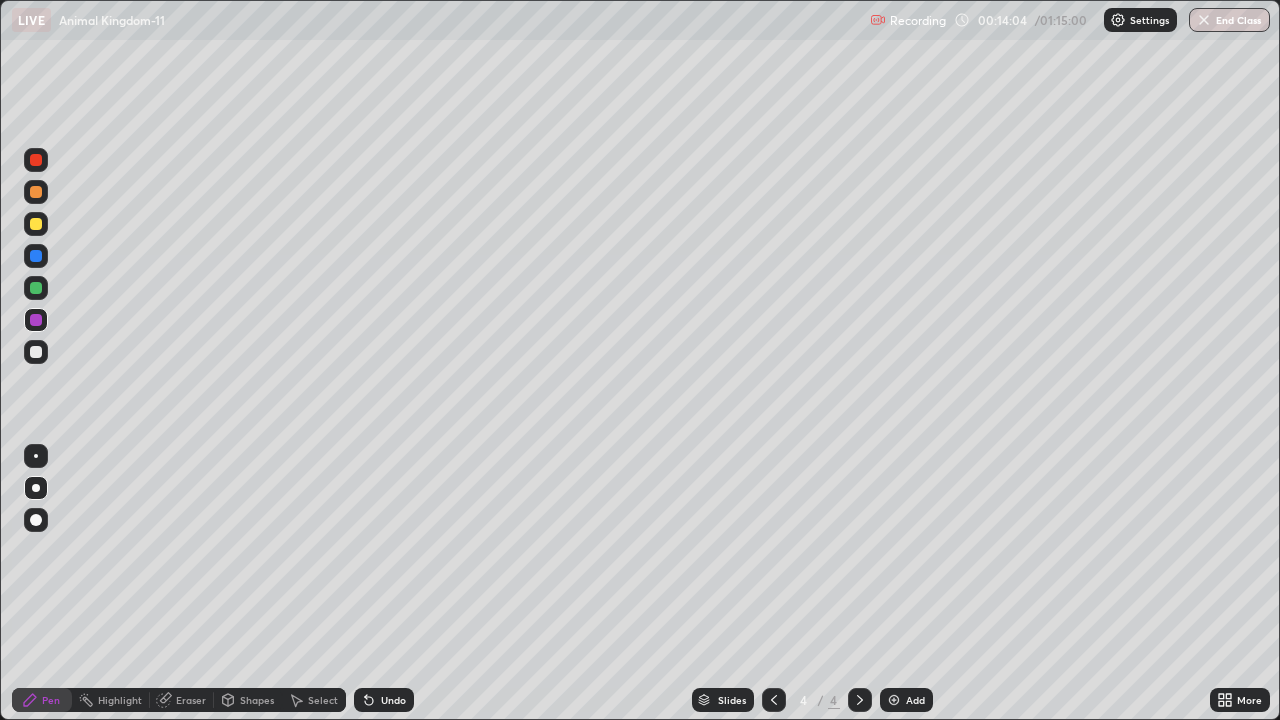 click at bounding box center (36, 256) 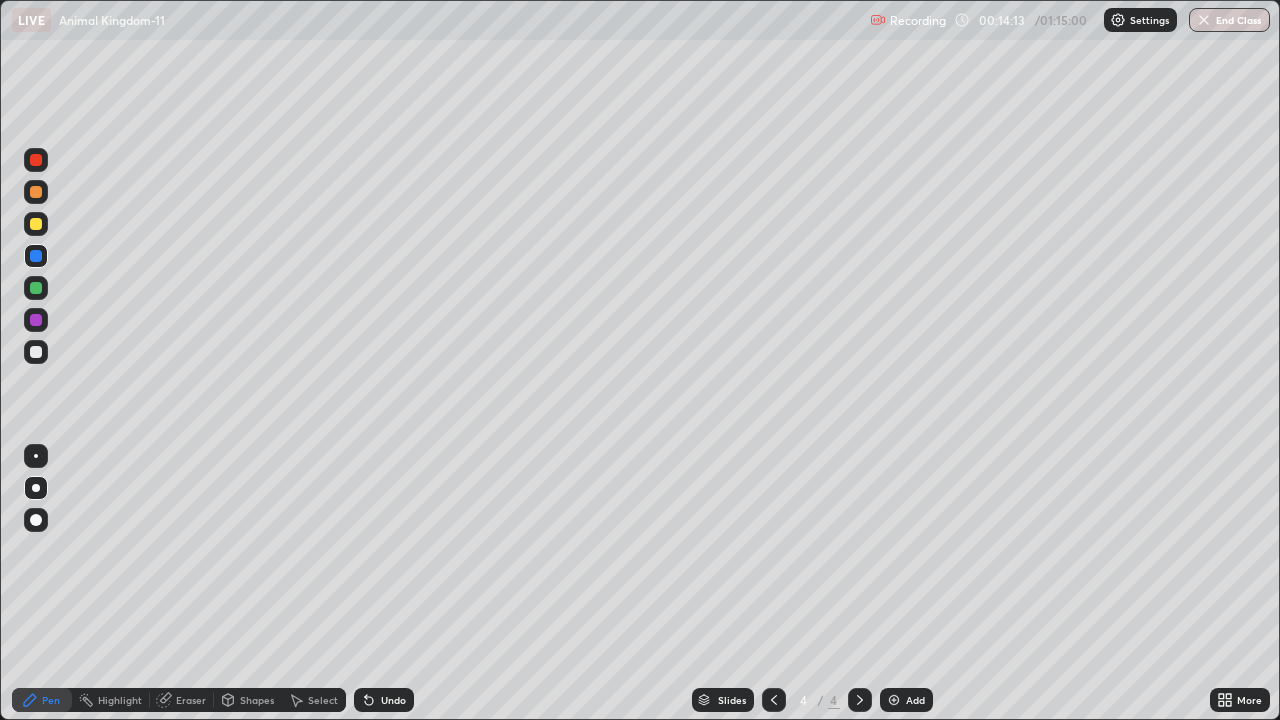 click at bounding box center (36, 352) 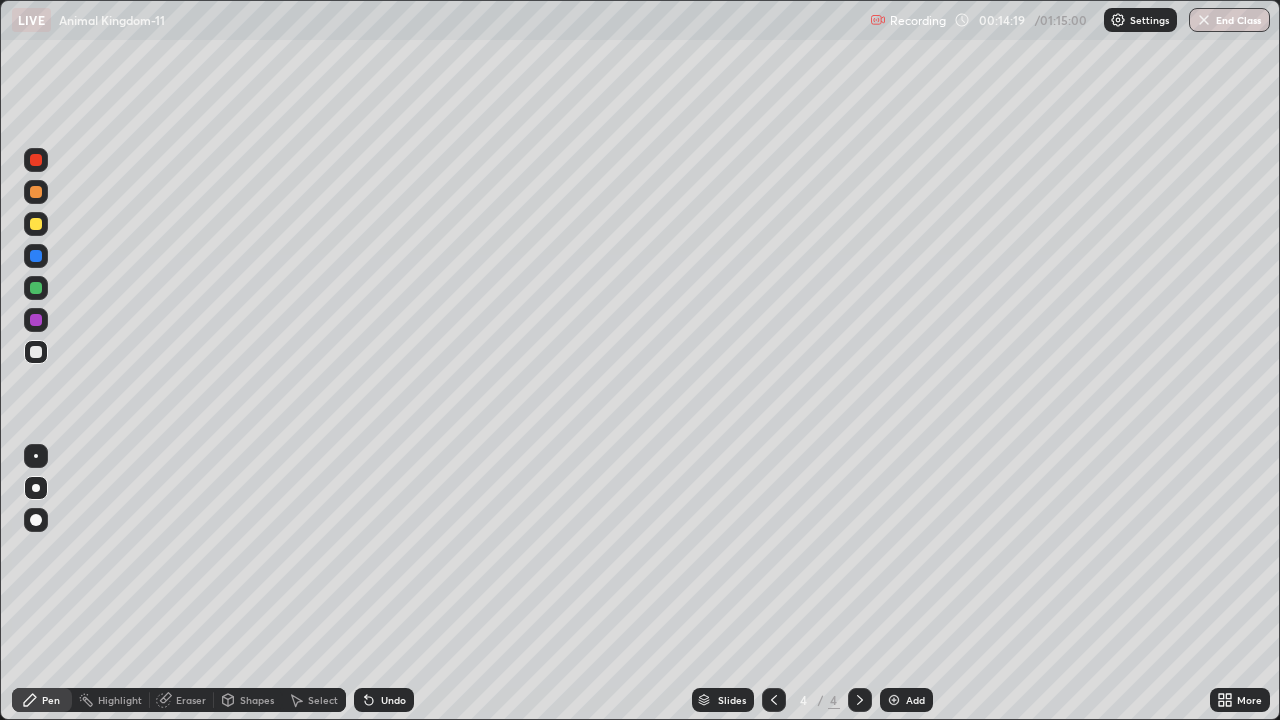click at bounding box center [36, 256] 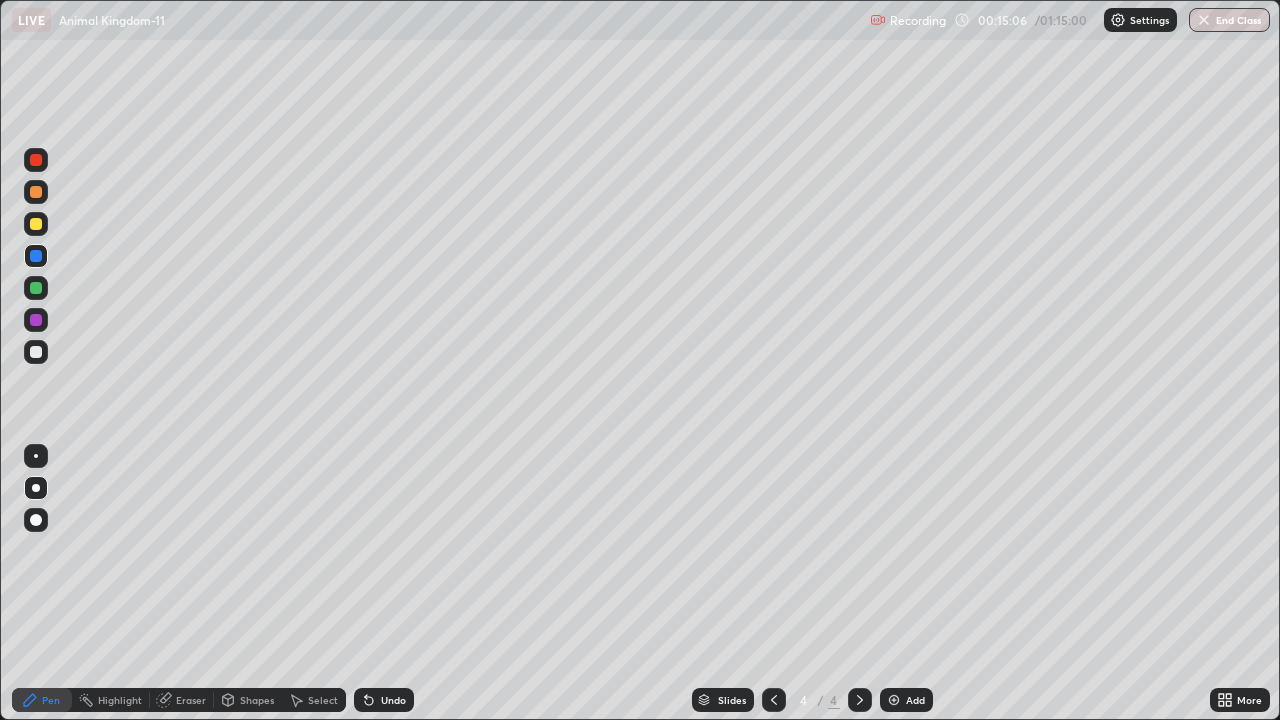 click on "Undo" at bounding box center [393, 700] 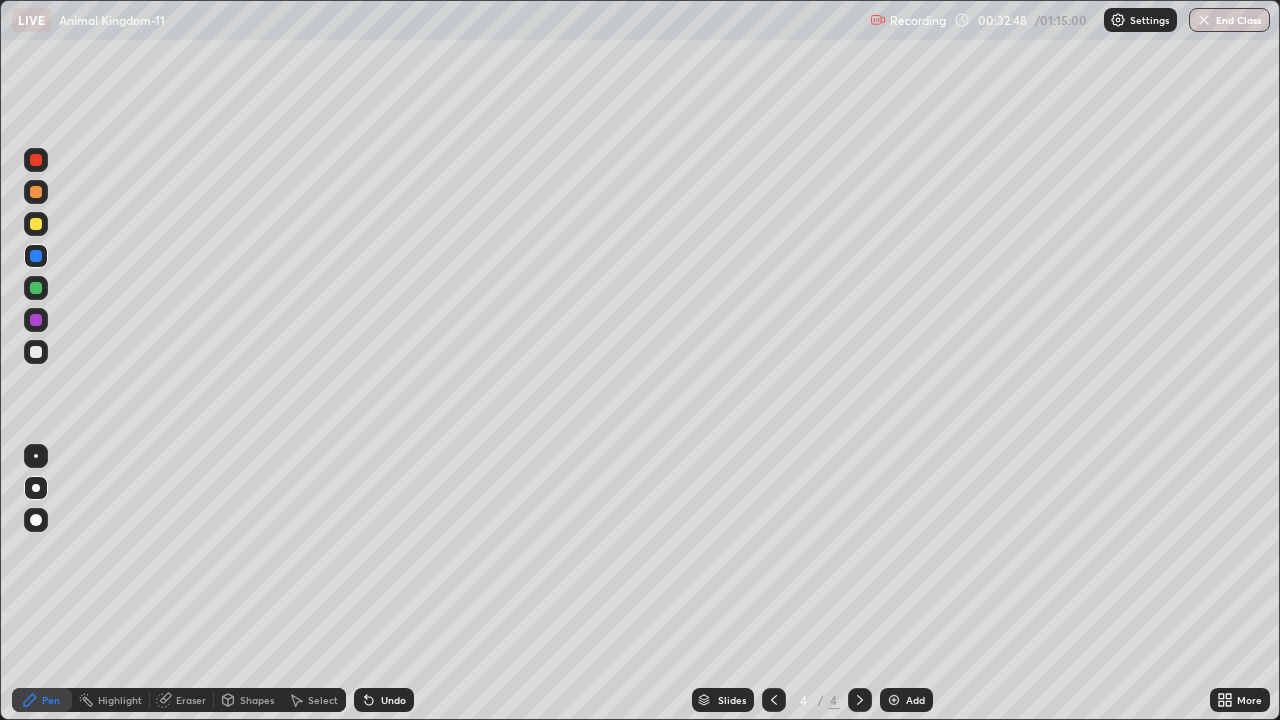 click on "Add" at bounding box center (915, 700) 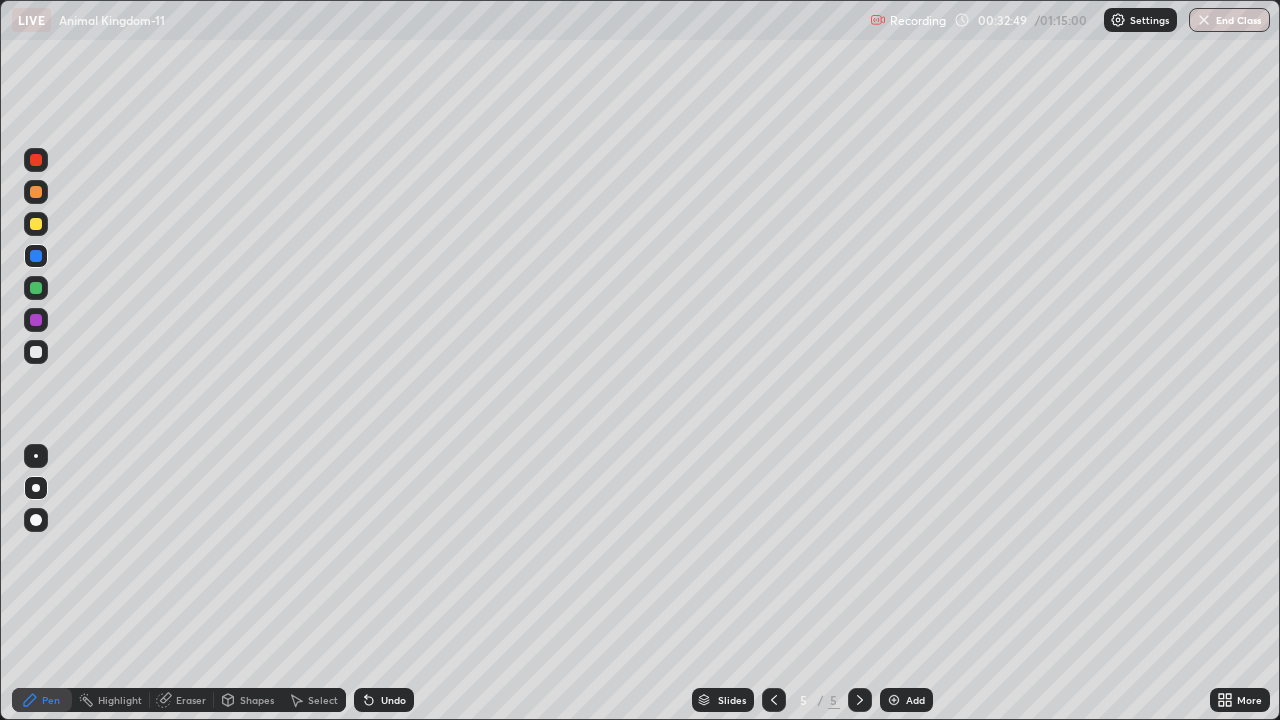 click at bounding box center (36, 224) 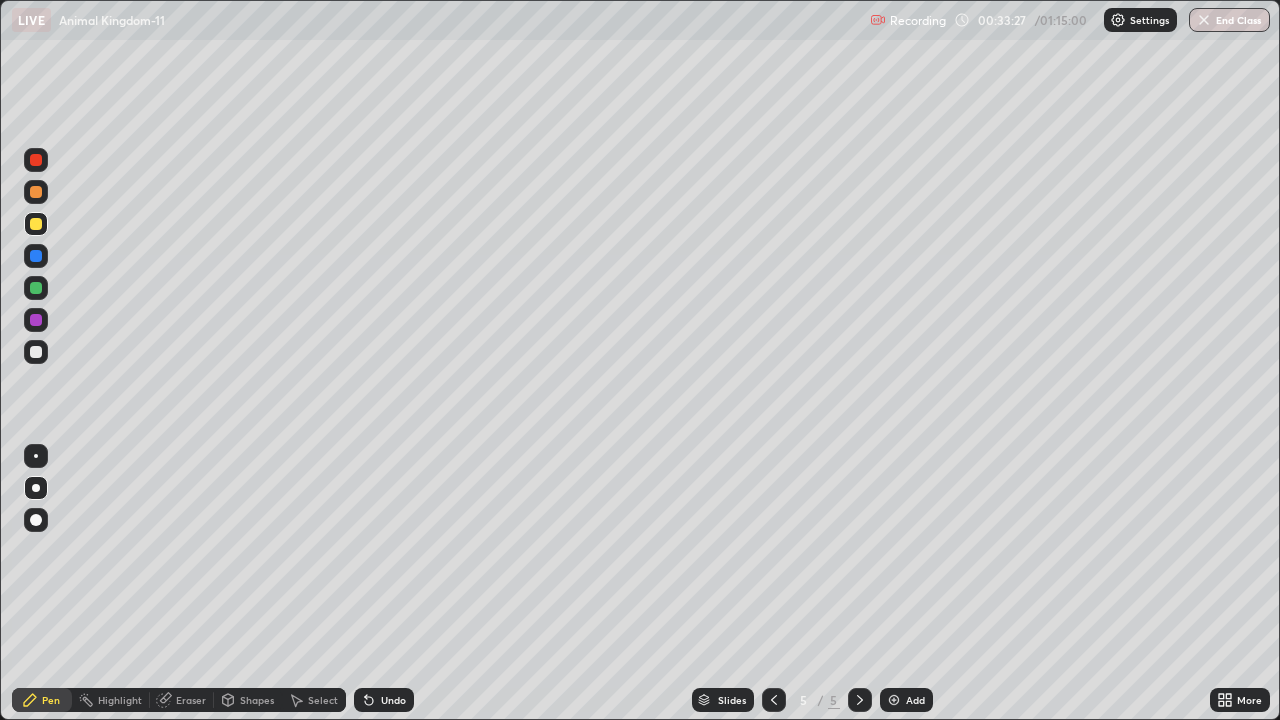 click at bounding box center (36, 352) 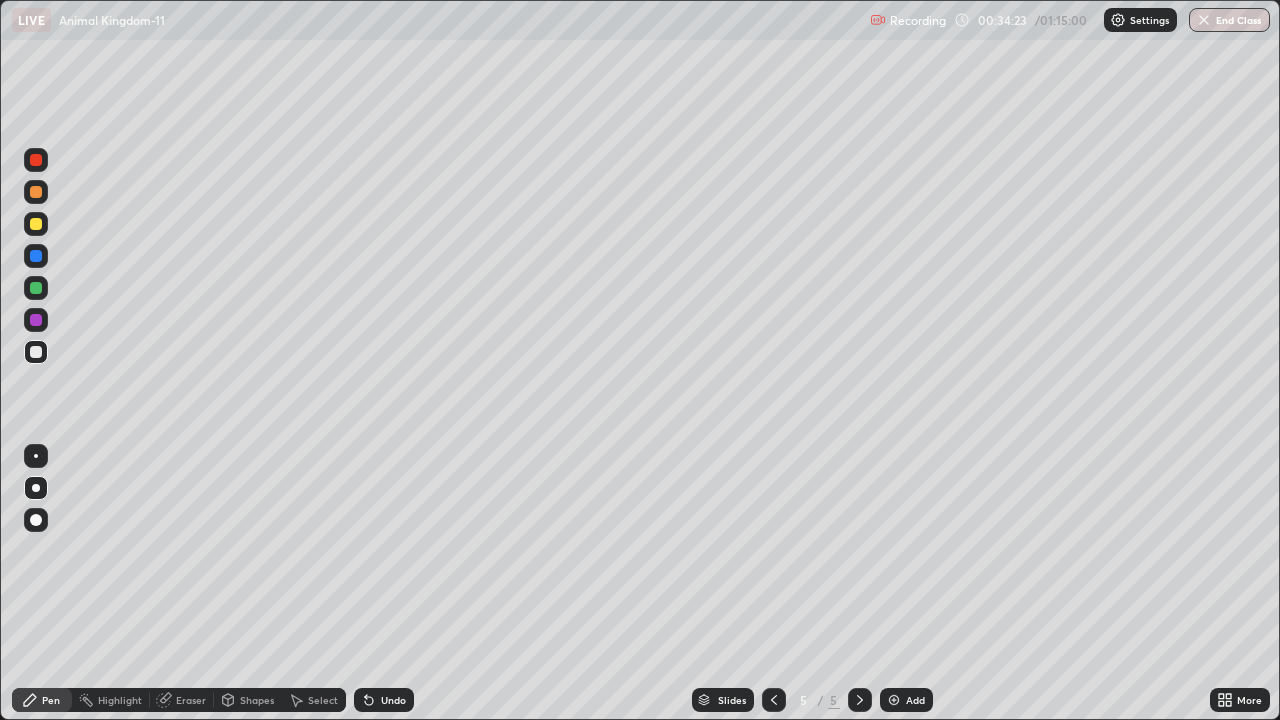 click at bounding box center (36, 288) 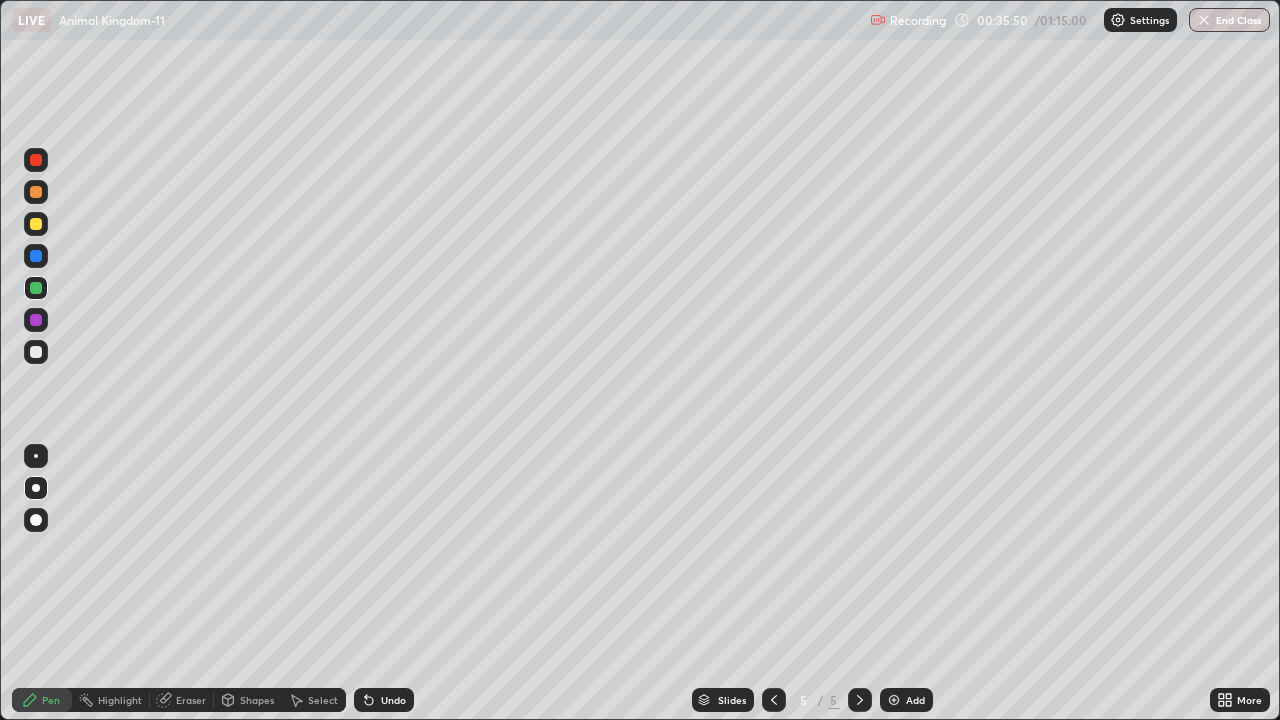 click at bounding box center (36, 352) 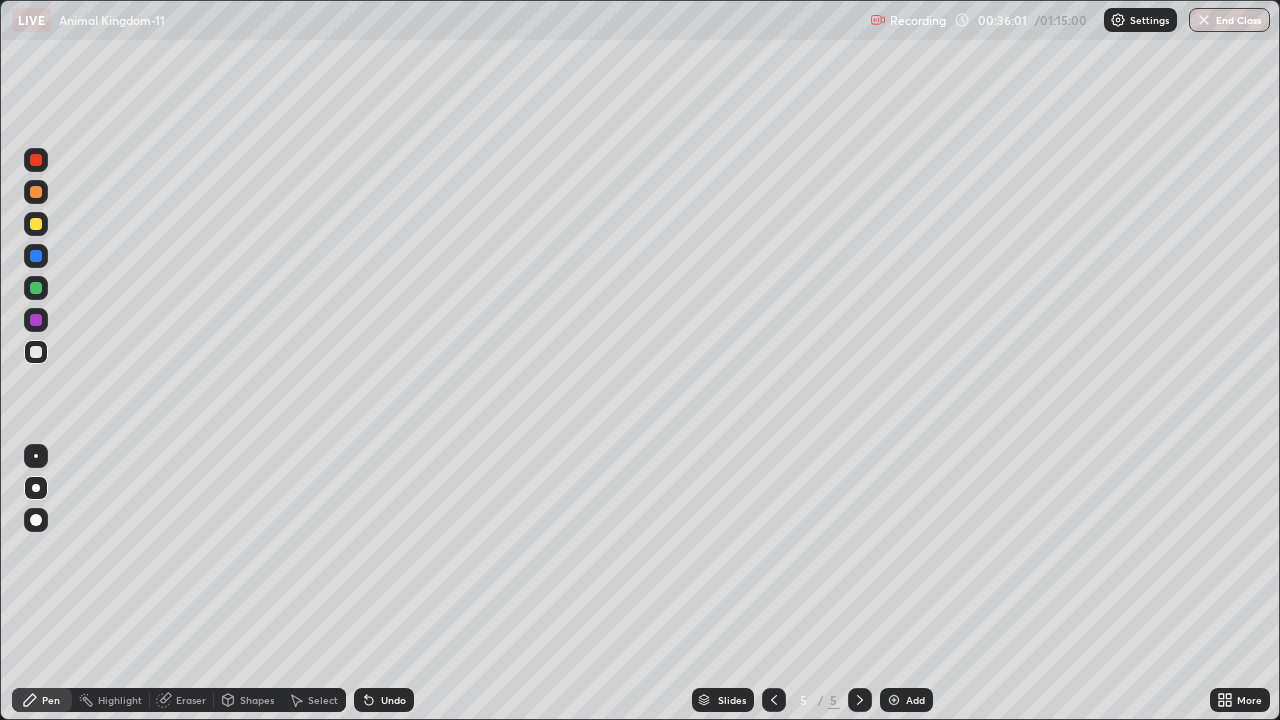 click at bounding box center (36, 224) 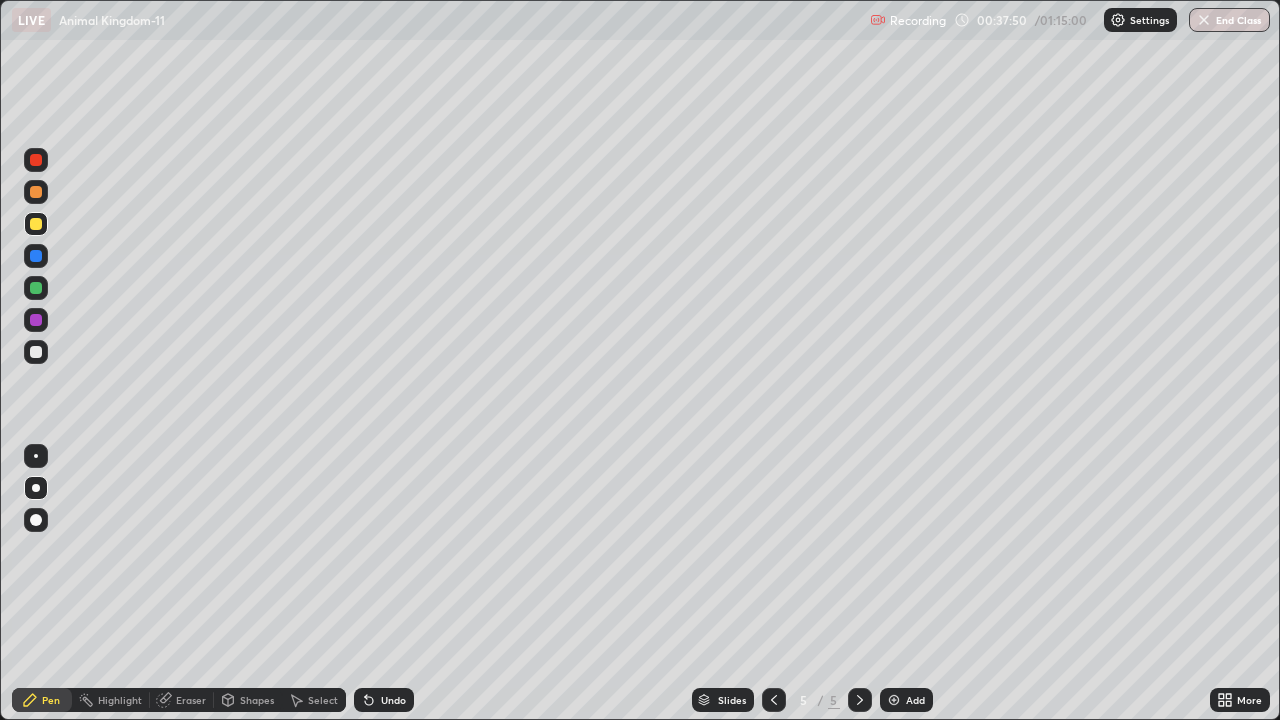 click at bounding box center [36, 520] 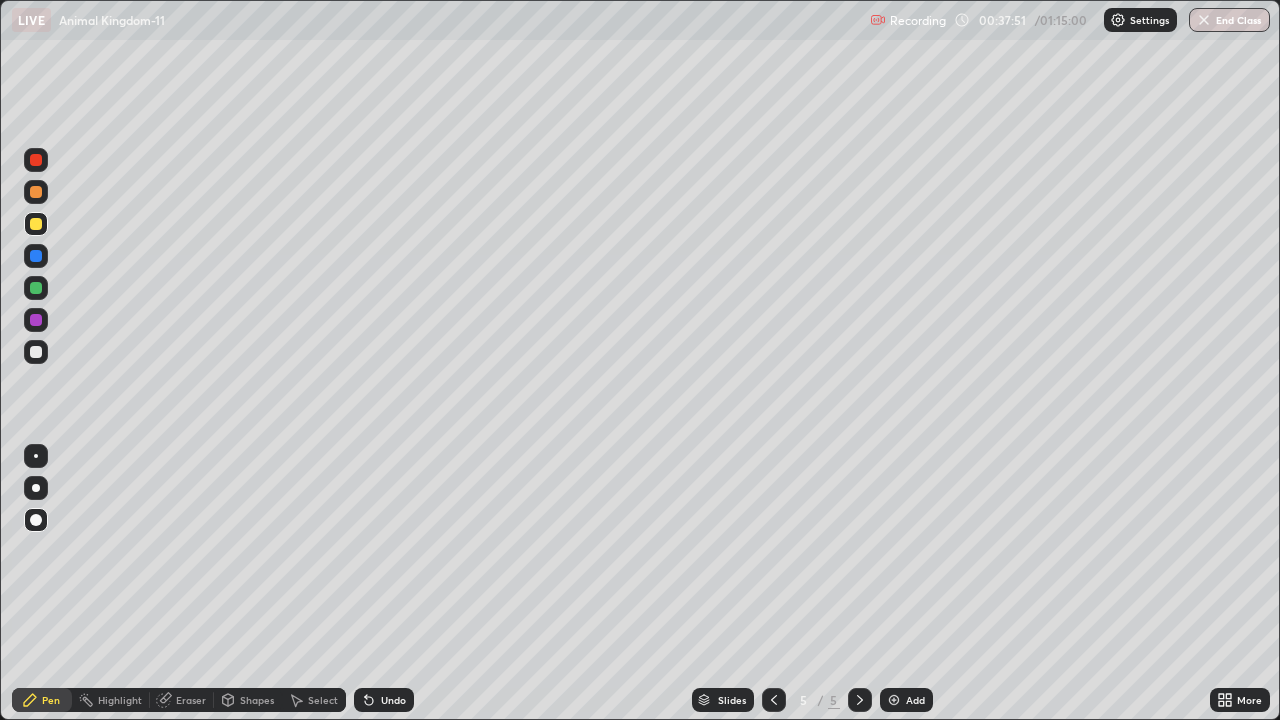 click at bounding box center [36, 160] 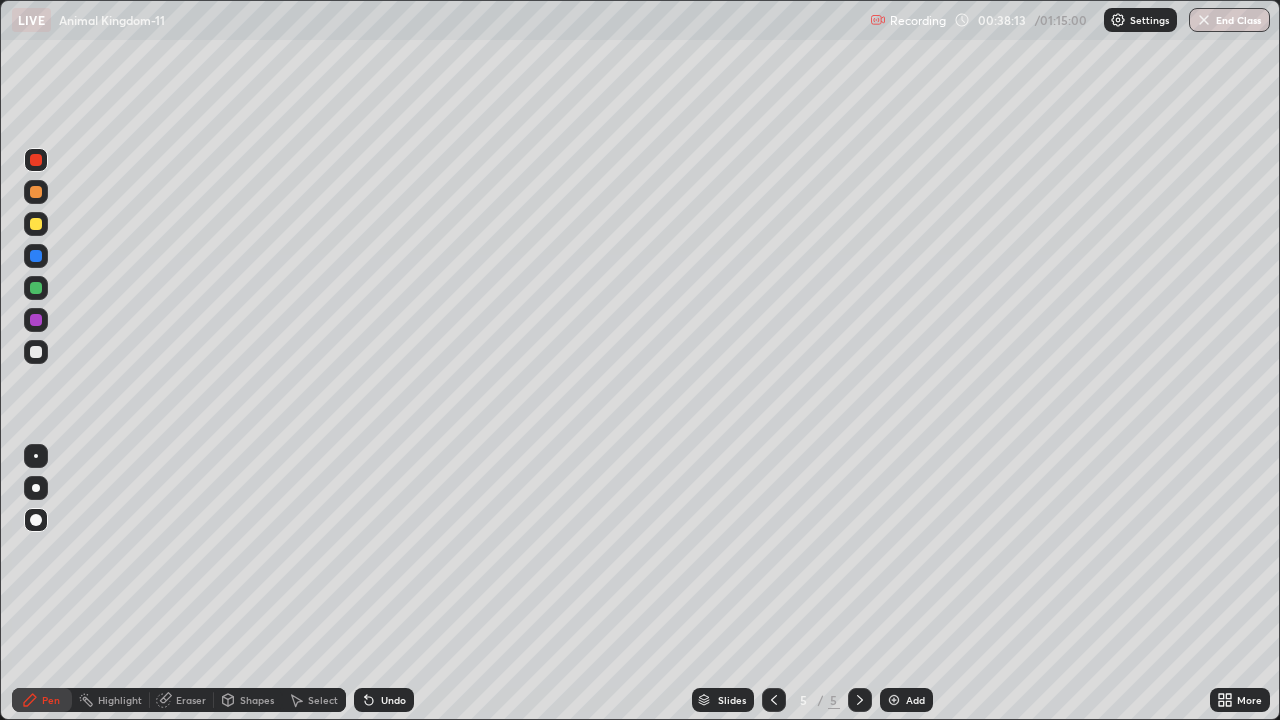 click at bounding box center (36, 352) 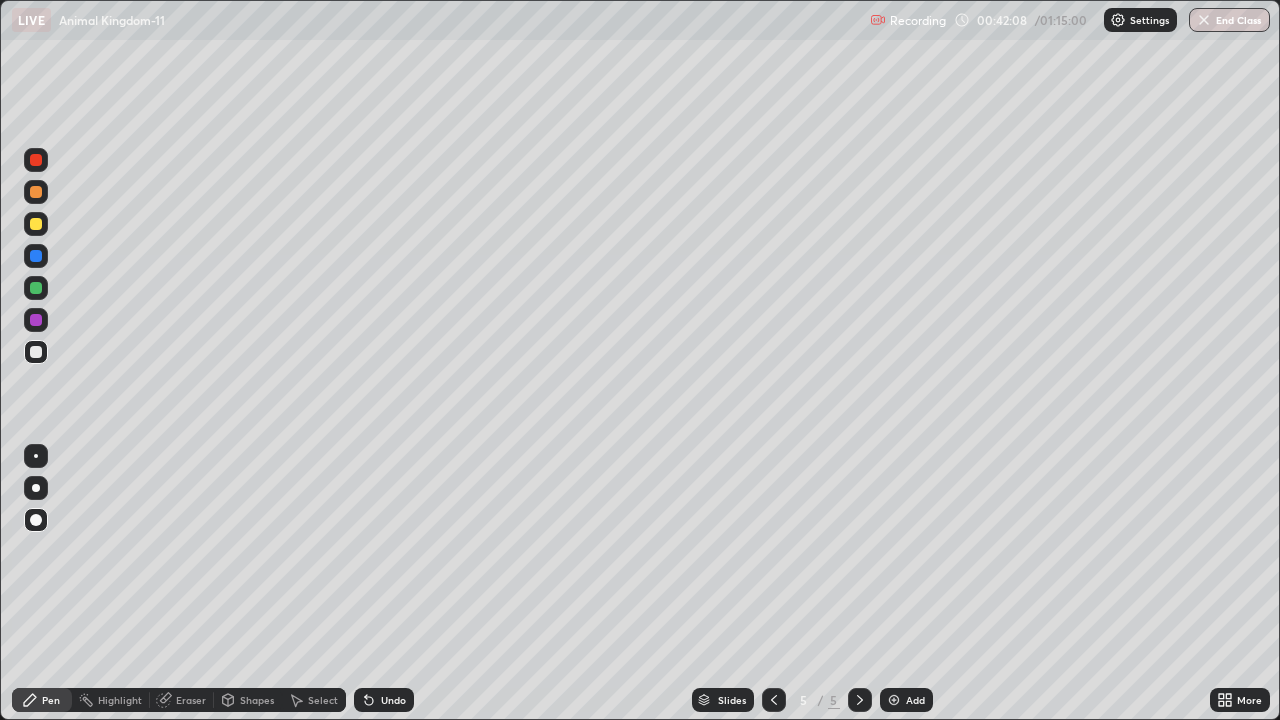 click on "Eraser" at bounding box center [191, 700] 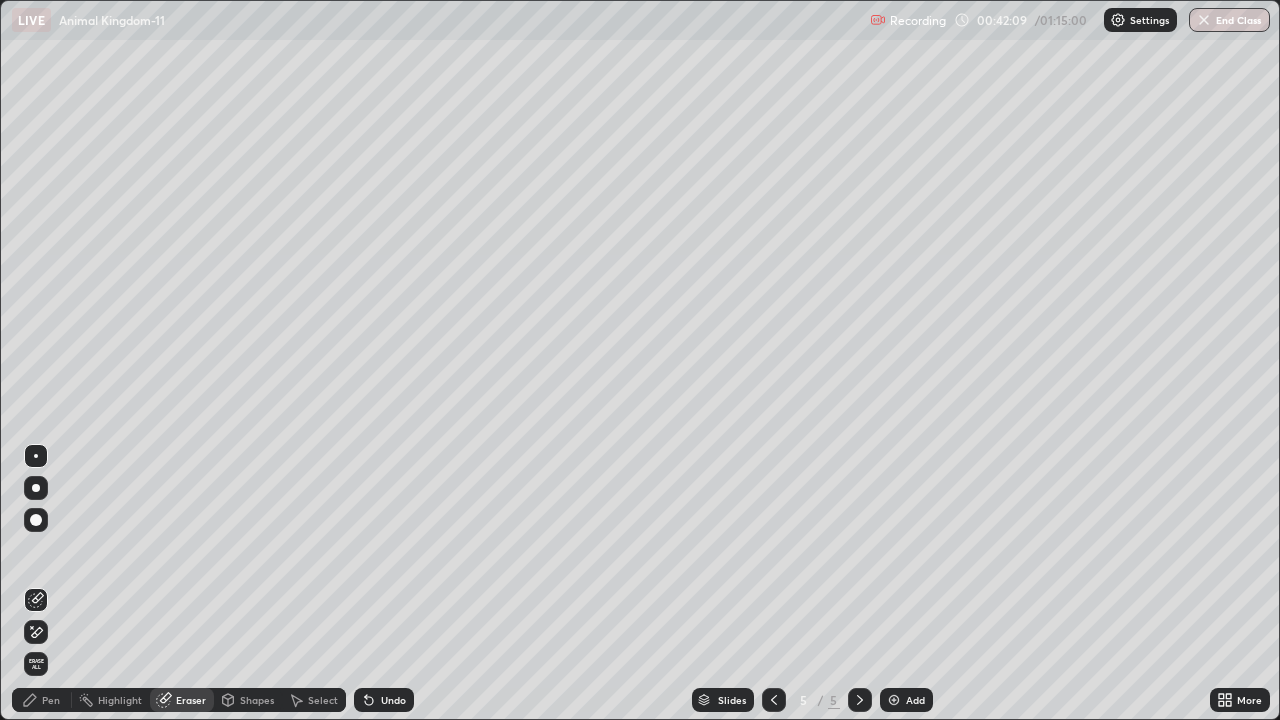 click 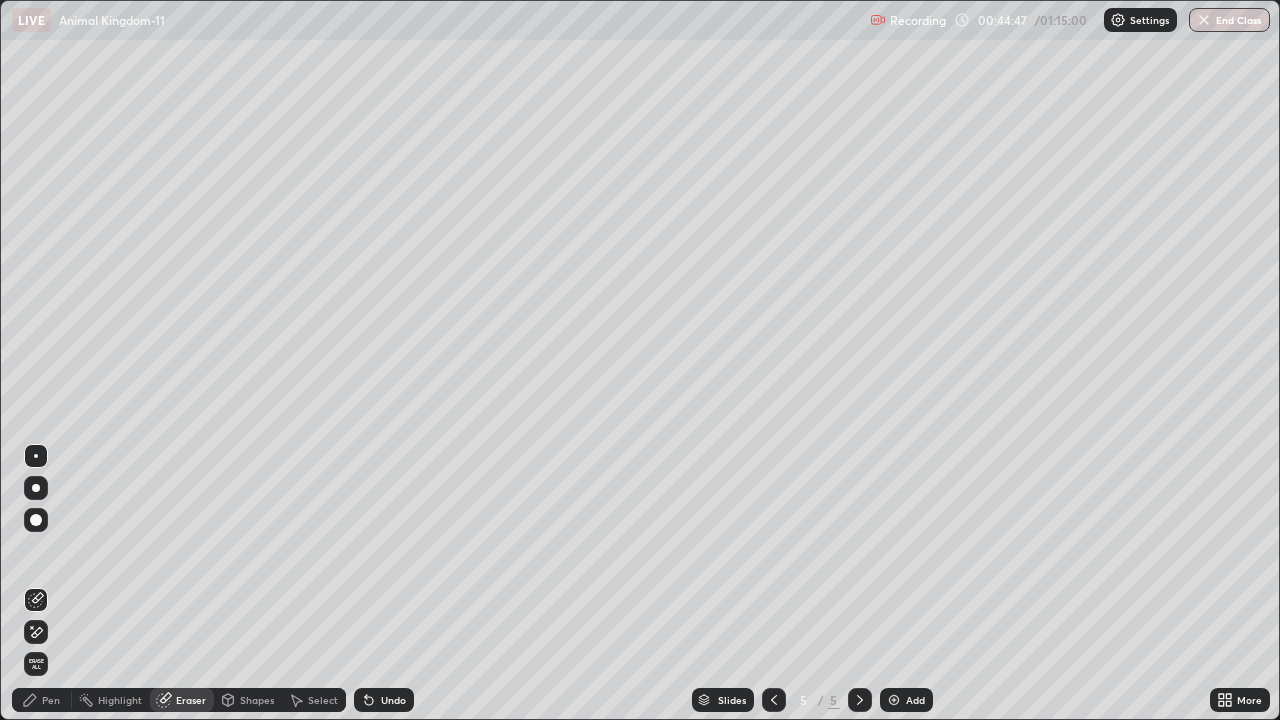 click on "Add" at bounding box center (915, 700) 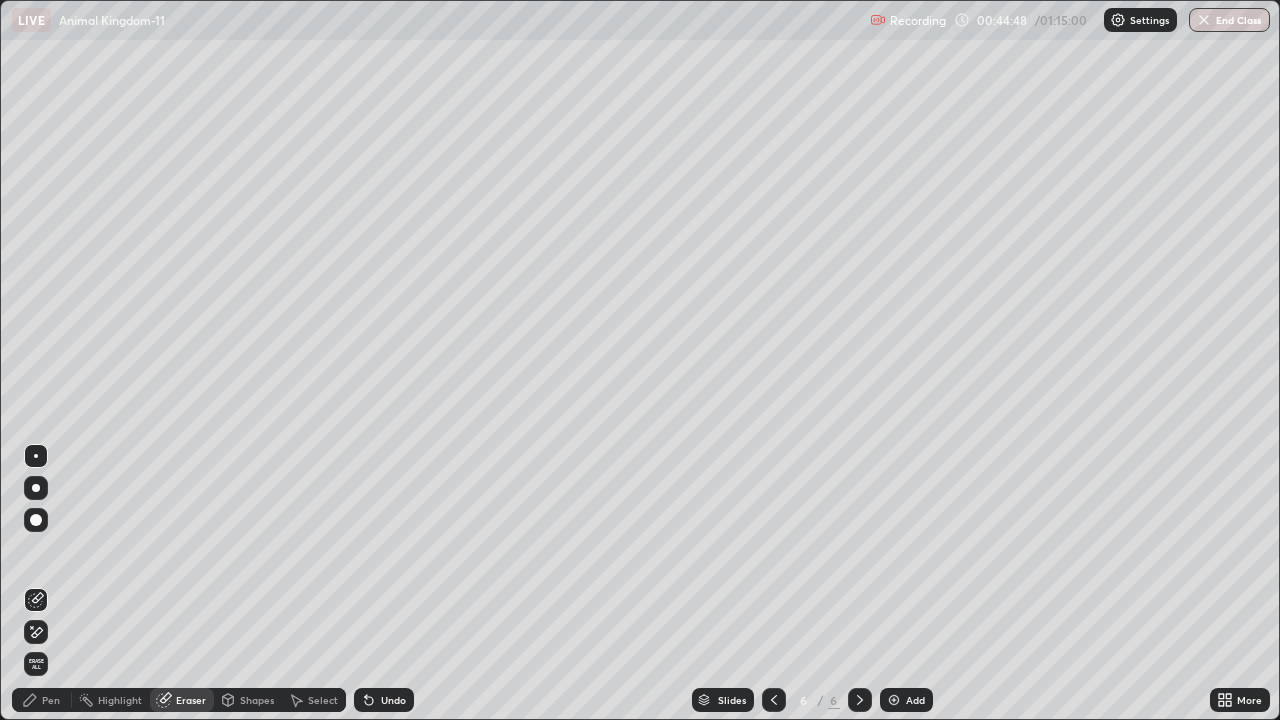 click at bounding box center (36, 488) 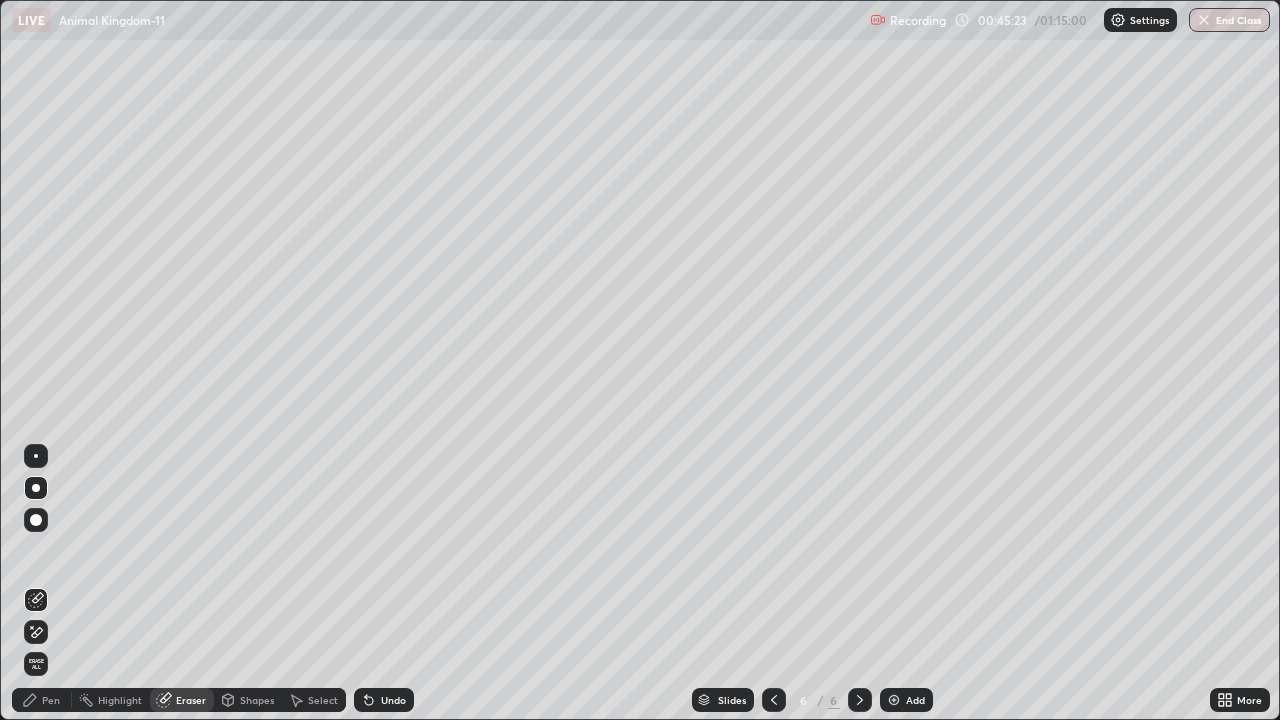 click on "Pen" at bounding box center (51, 700) 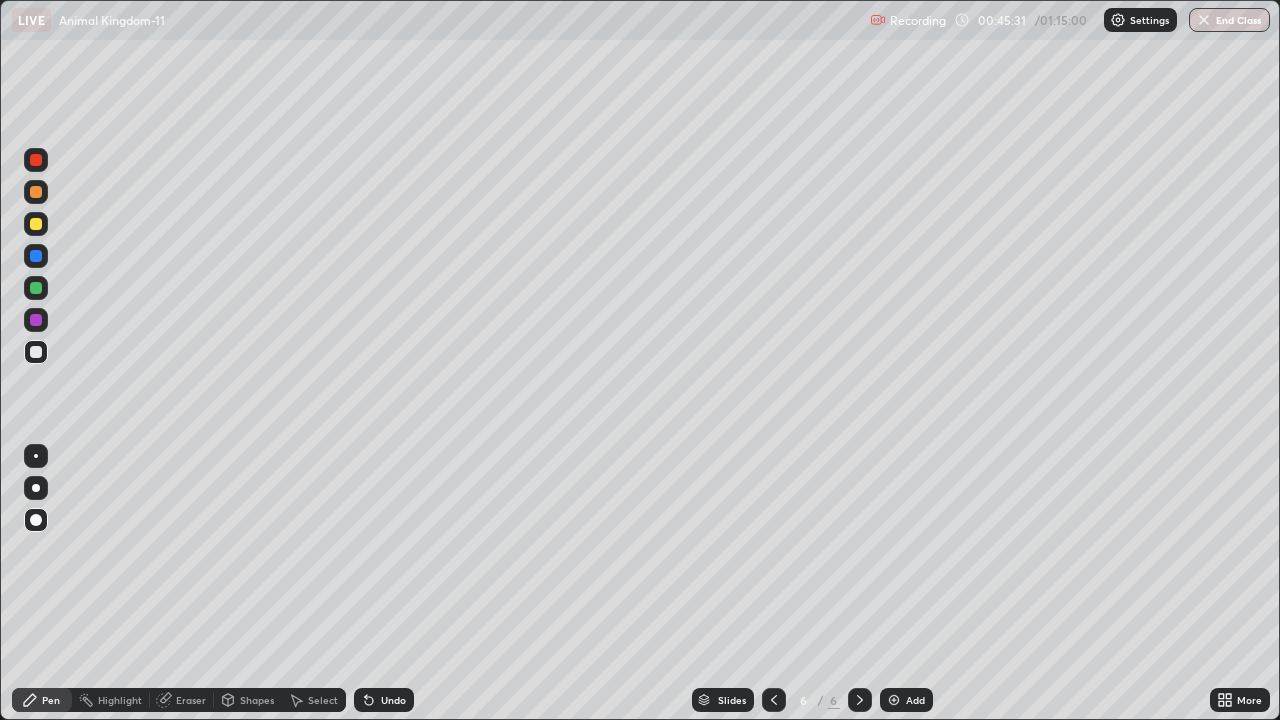 click at bounding box center (36, 488) 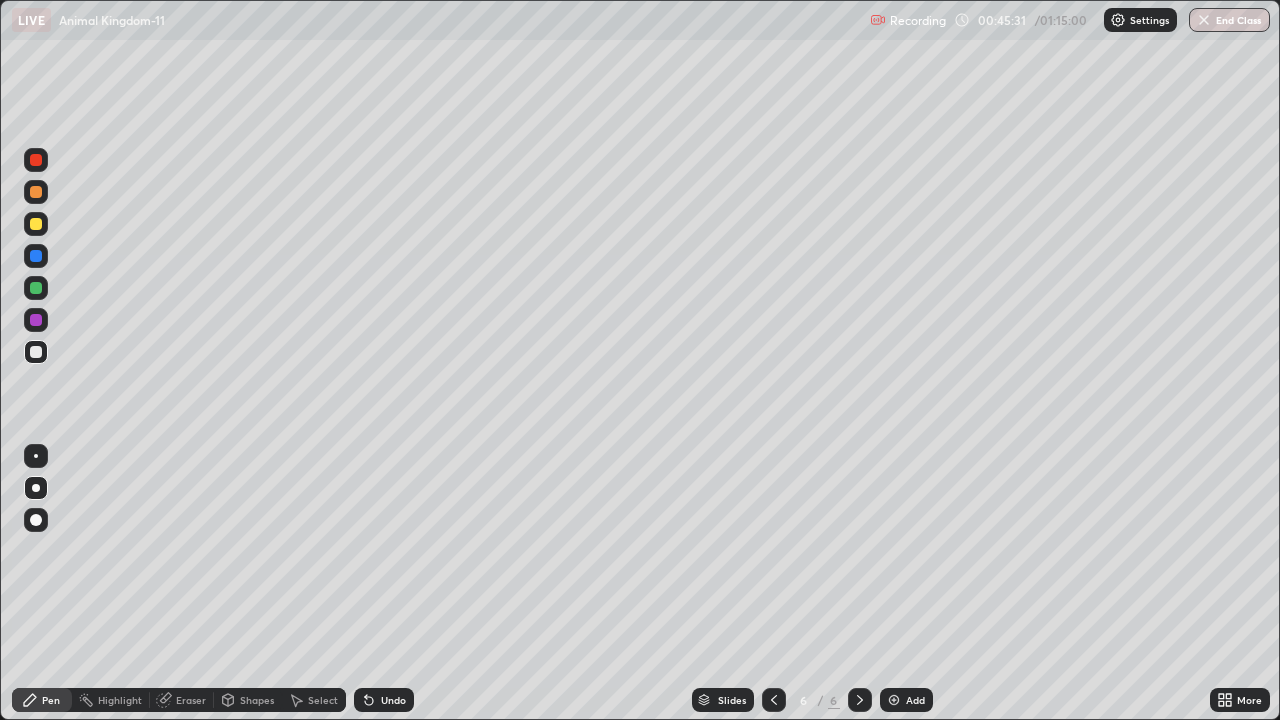 click at bounding box center (36, 256) 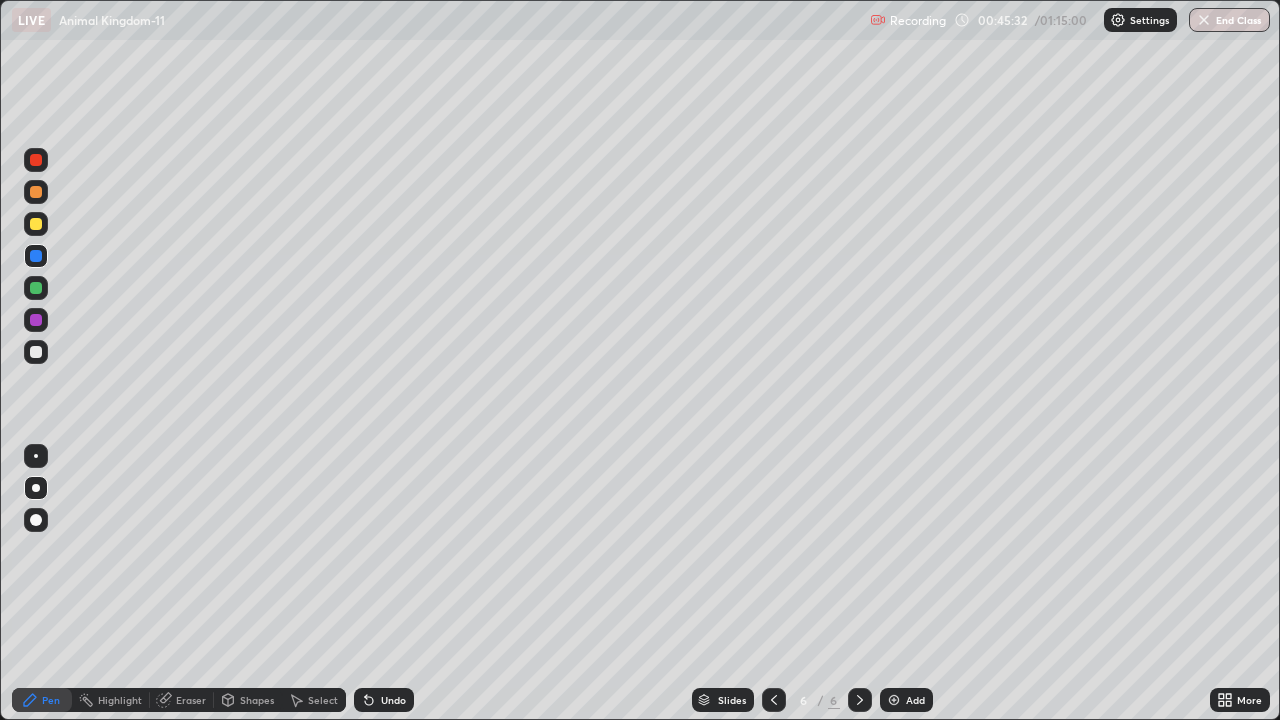 click at bounding box center [36, 256] 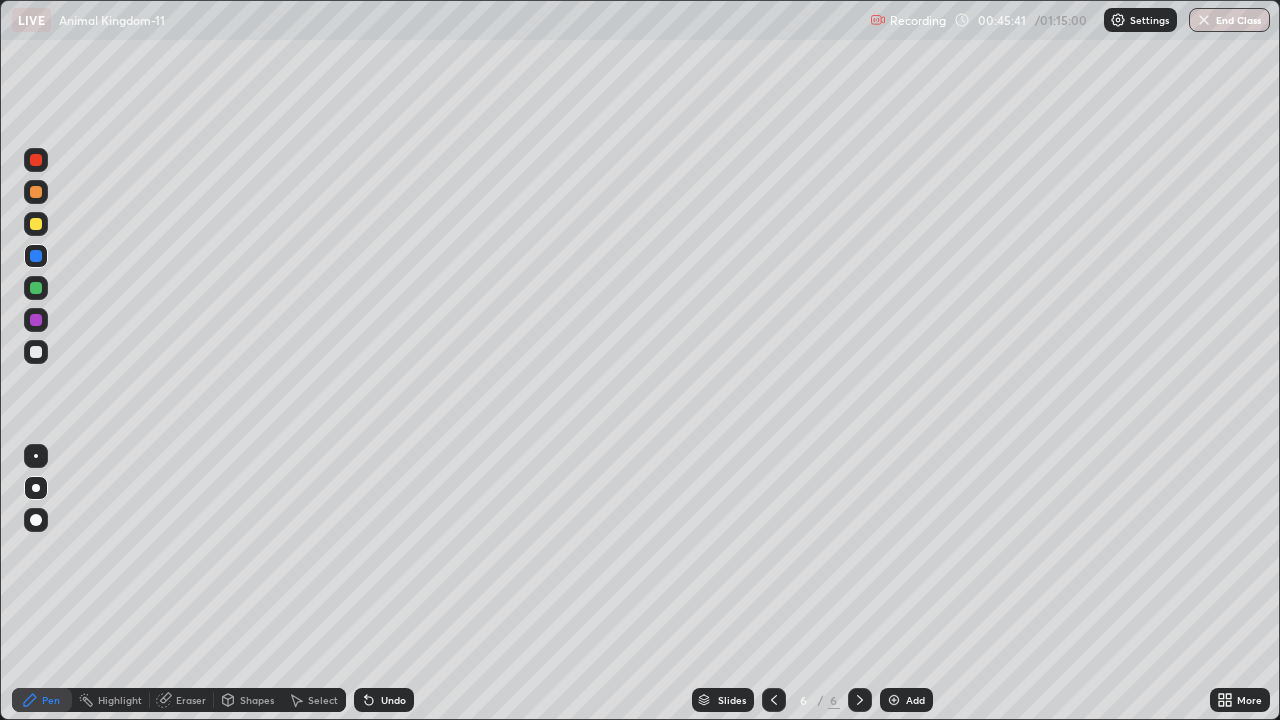 click at bounding box center [36, 352] 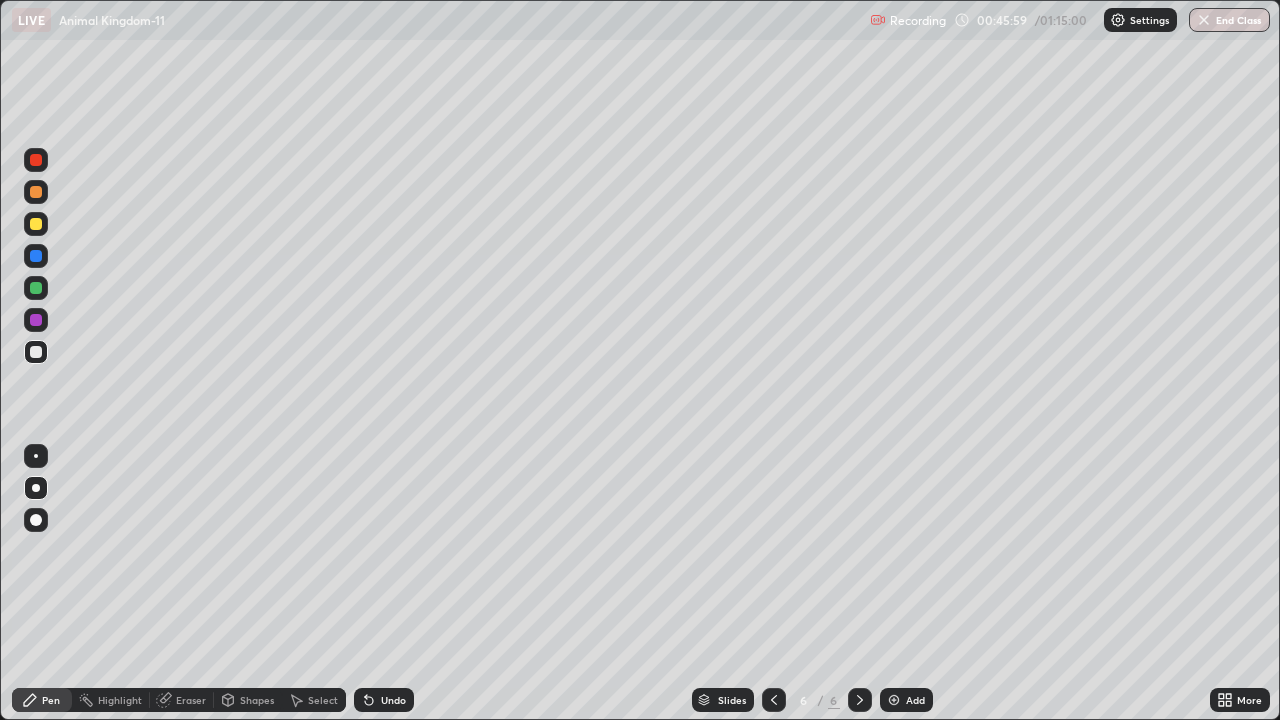 click at bounding box center (36, 352) 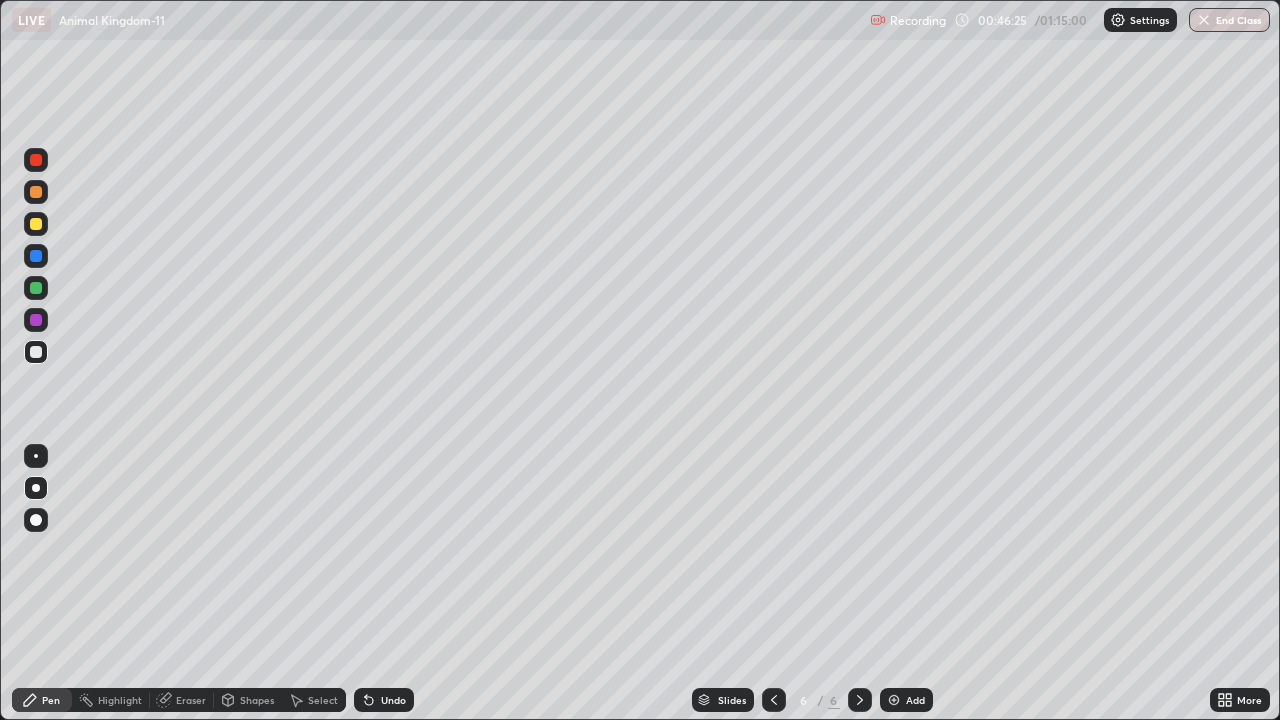 click at bounding box center [36, 224] 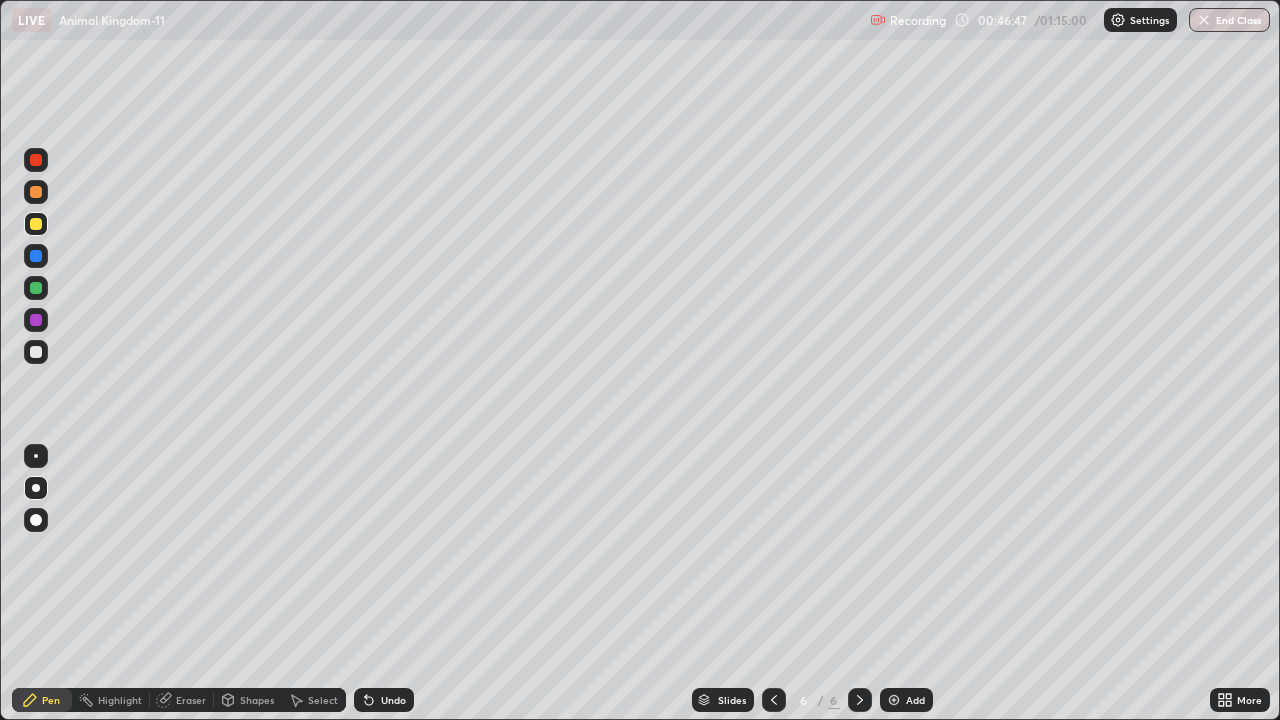 click at bounding box center [36, 160] 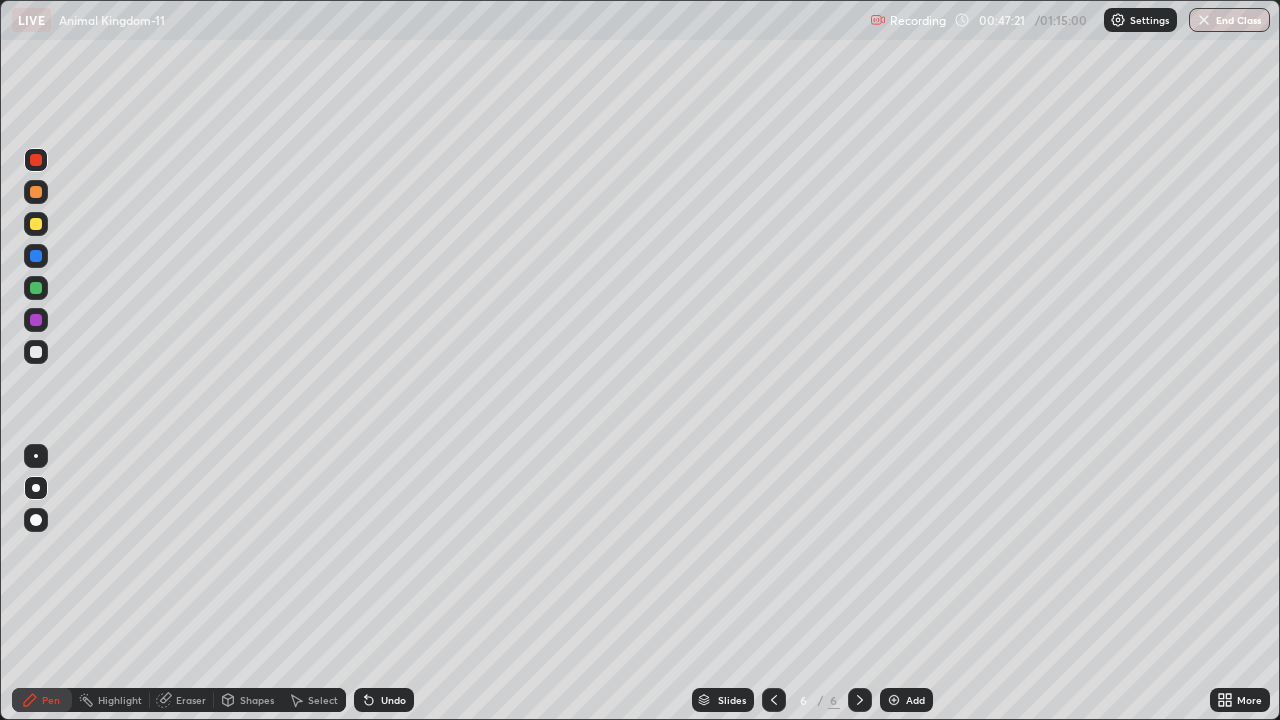 click at bounding box center [36, 288] 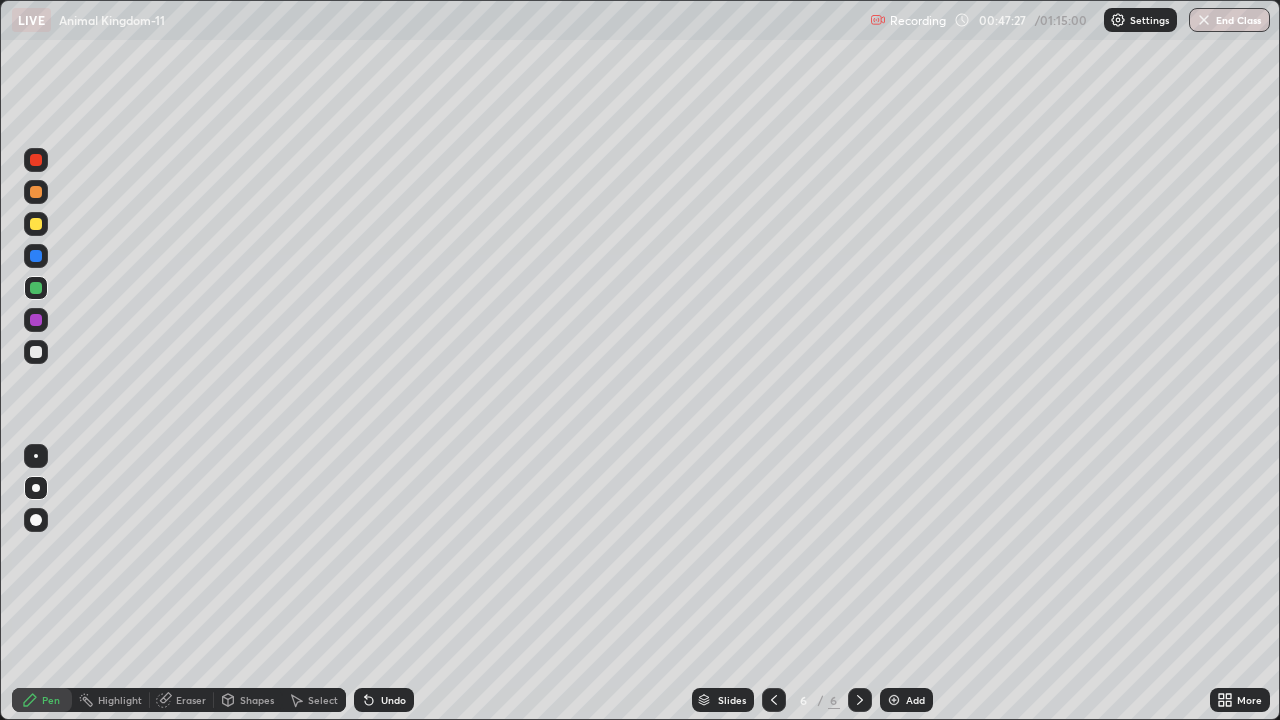 click at bounding box center (36, 160) 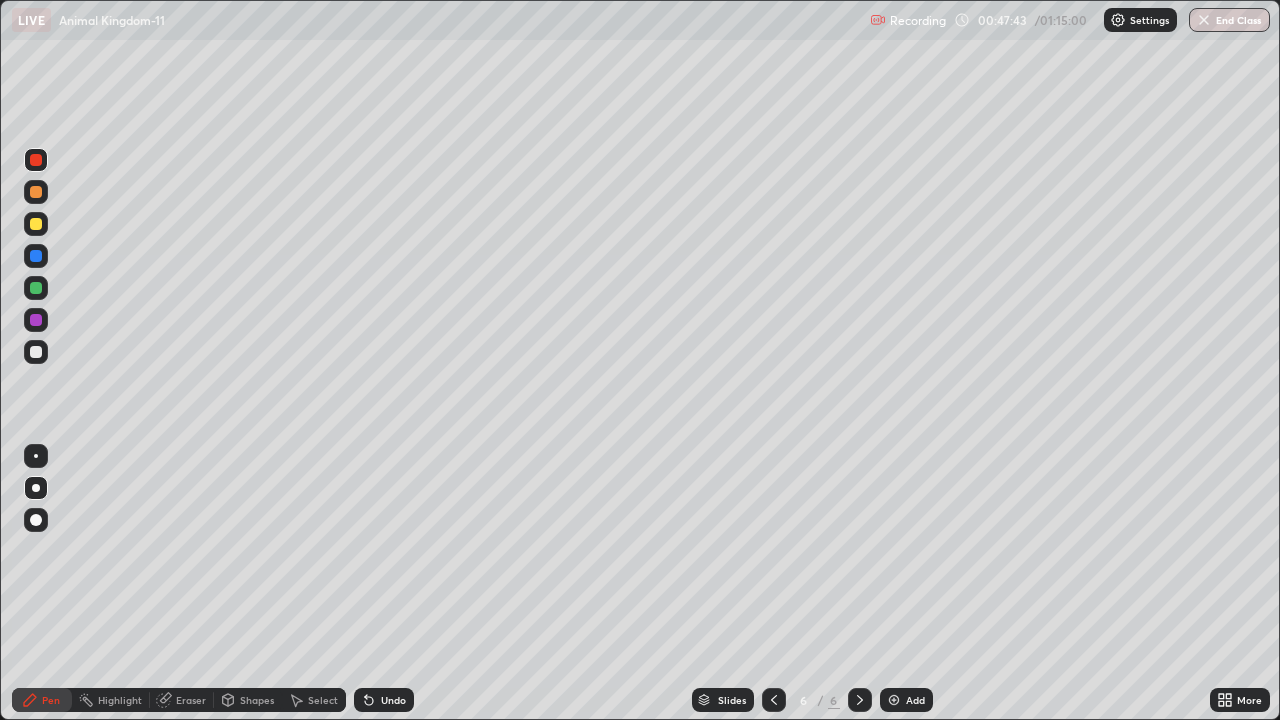 click at bounding box center [36, 288] 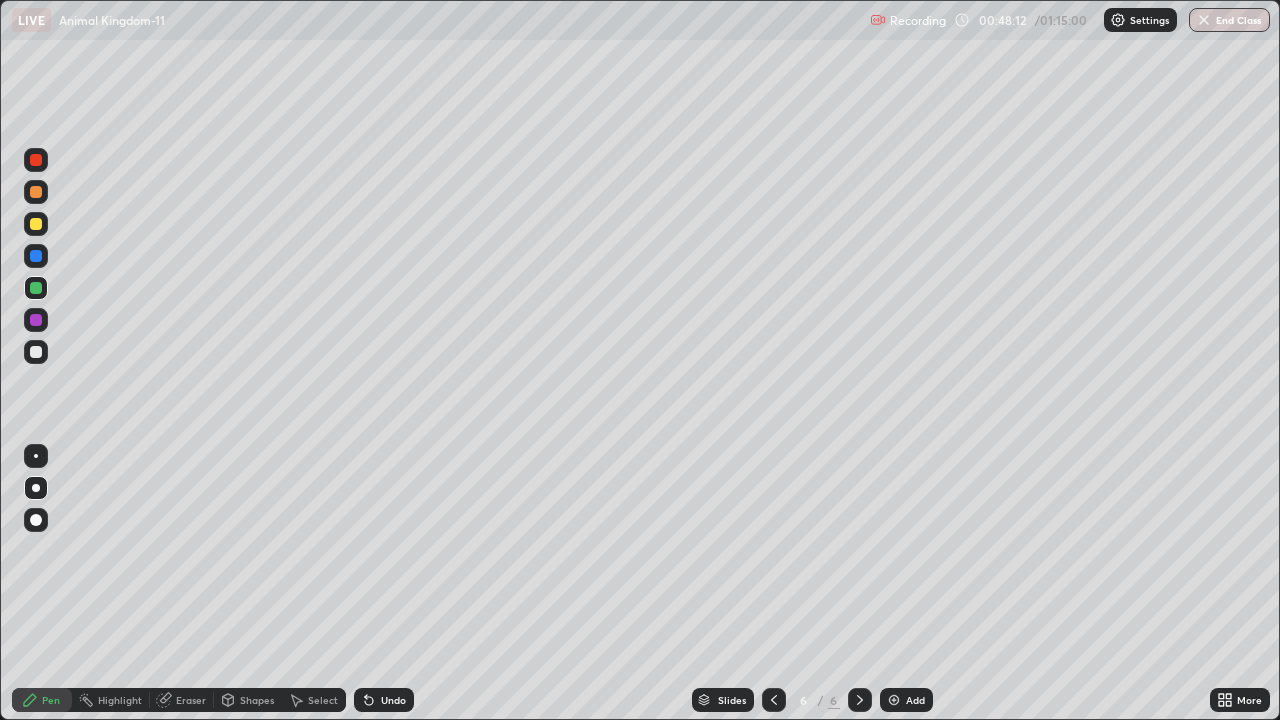 click at bounding box center (36, 224) 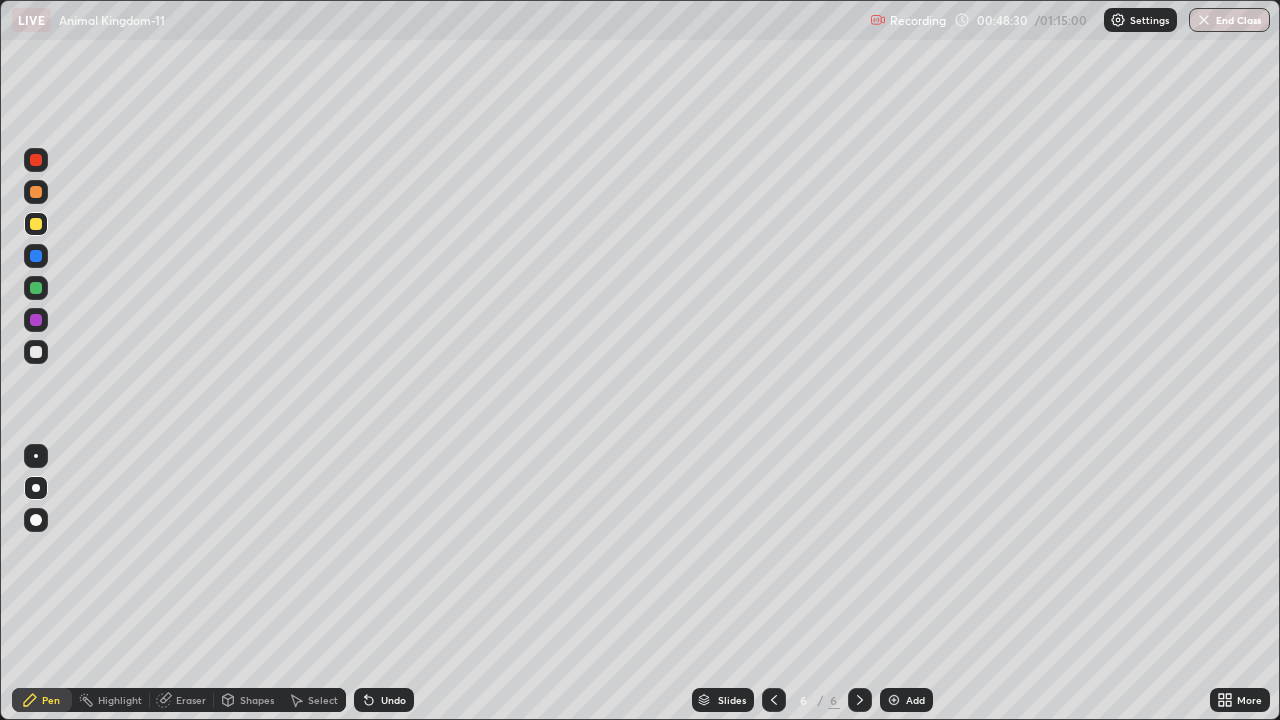 click at bounding box center [36, 320] 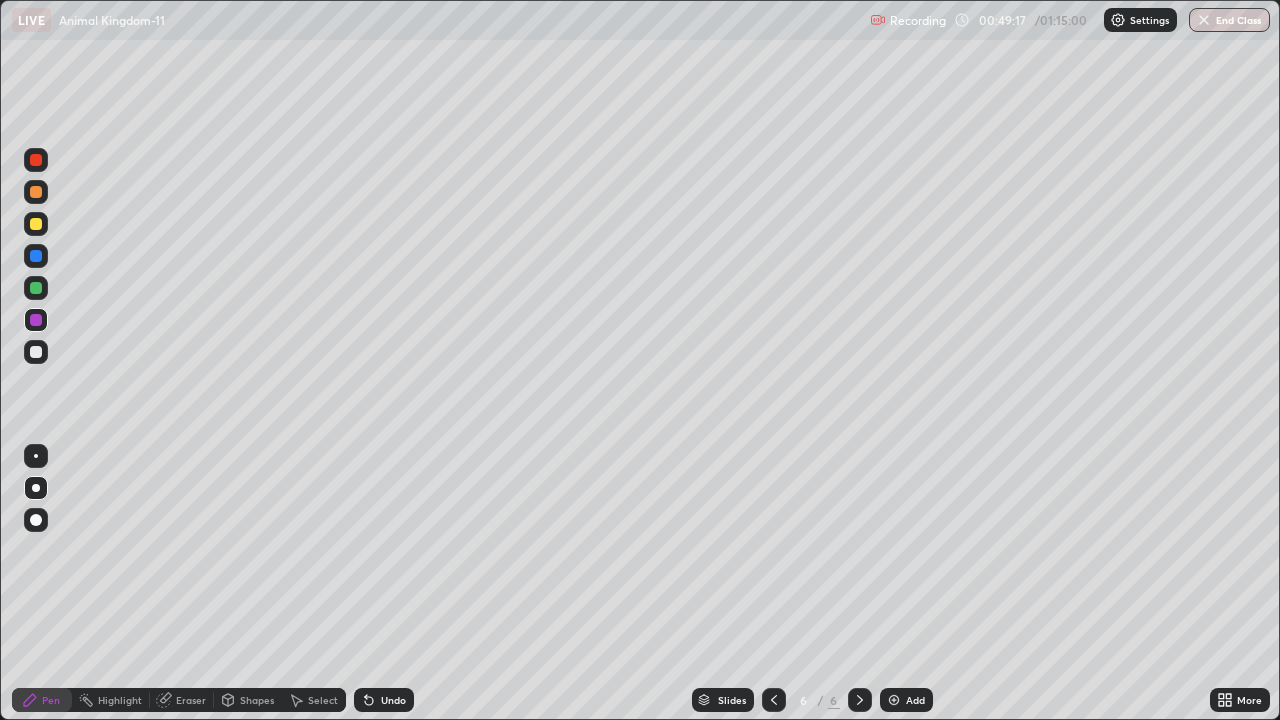 click at bounding box center (36, 352) 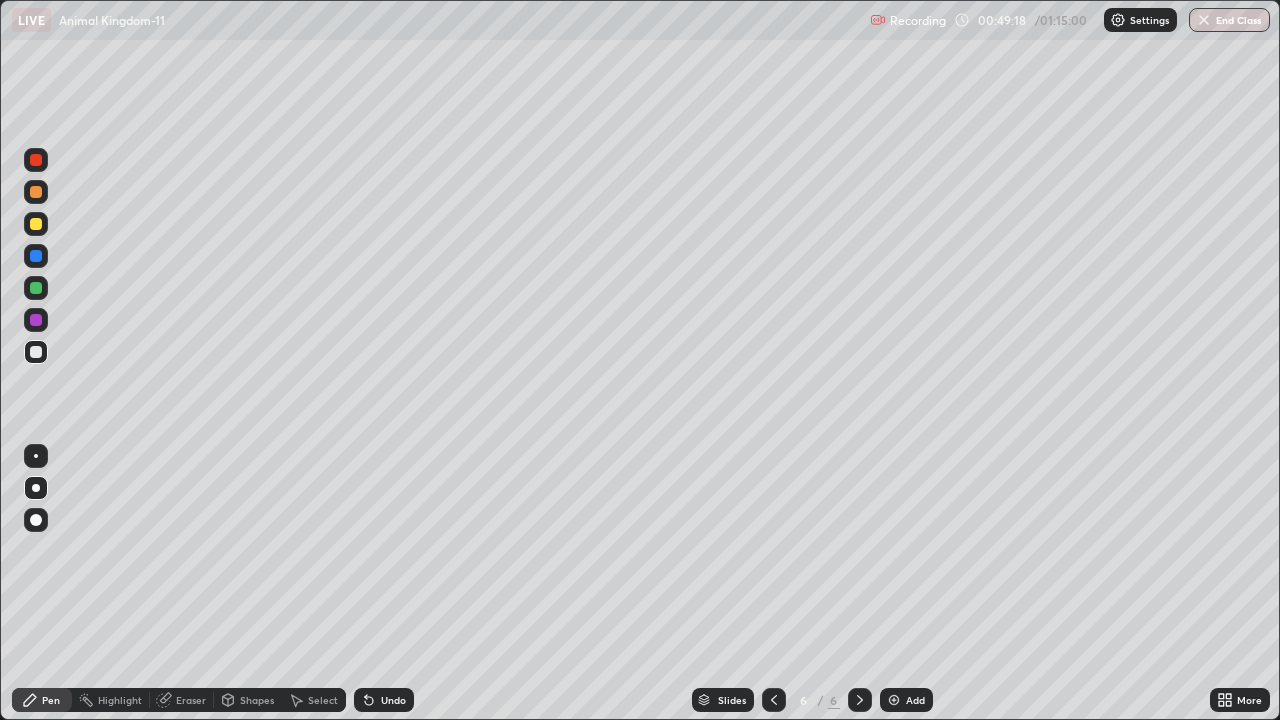 click at bounding box center (36, 224) 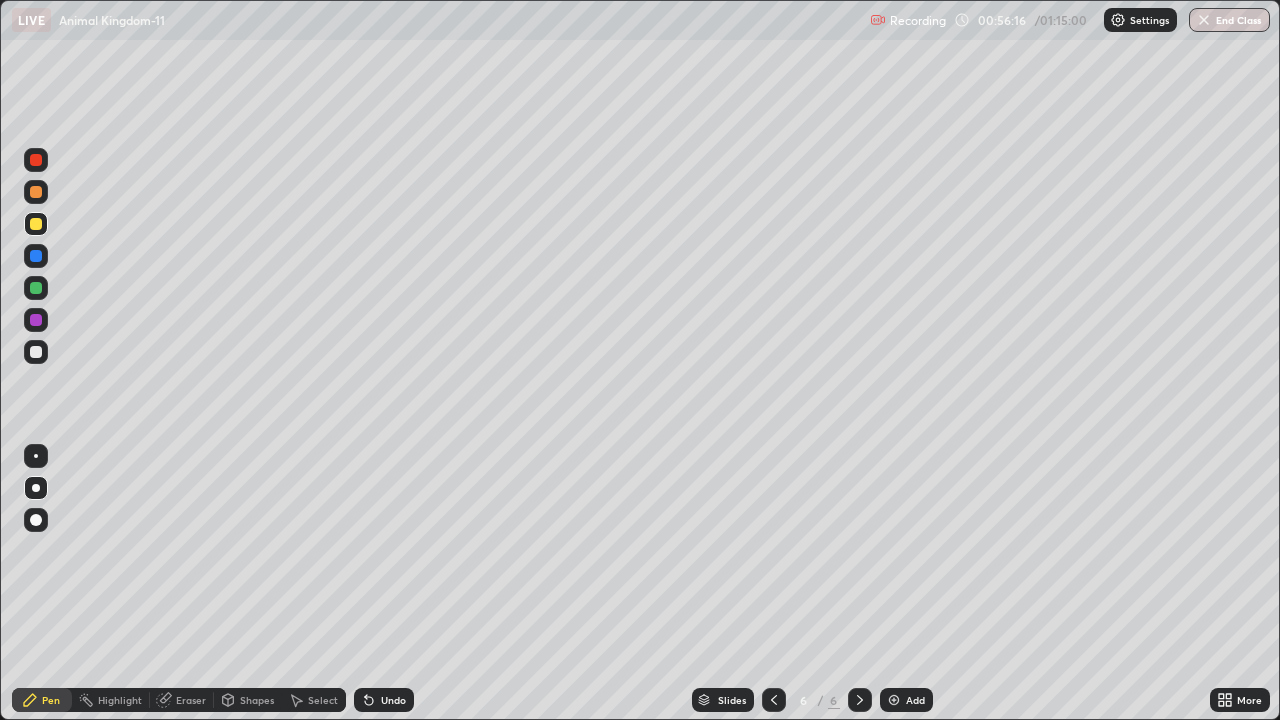 click on "Add" at bounding box center (906, 700) 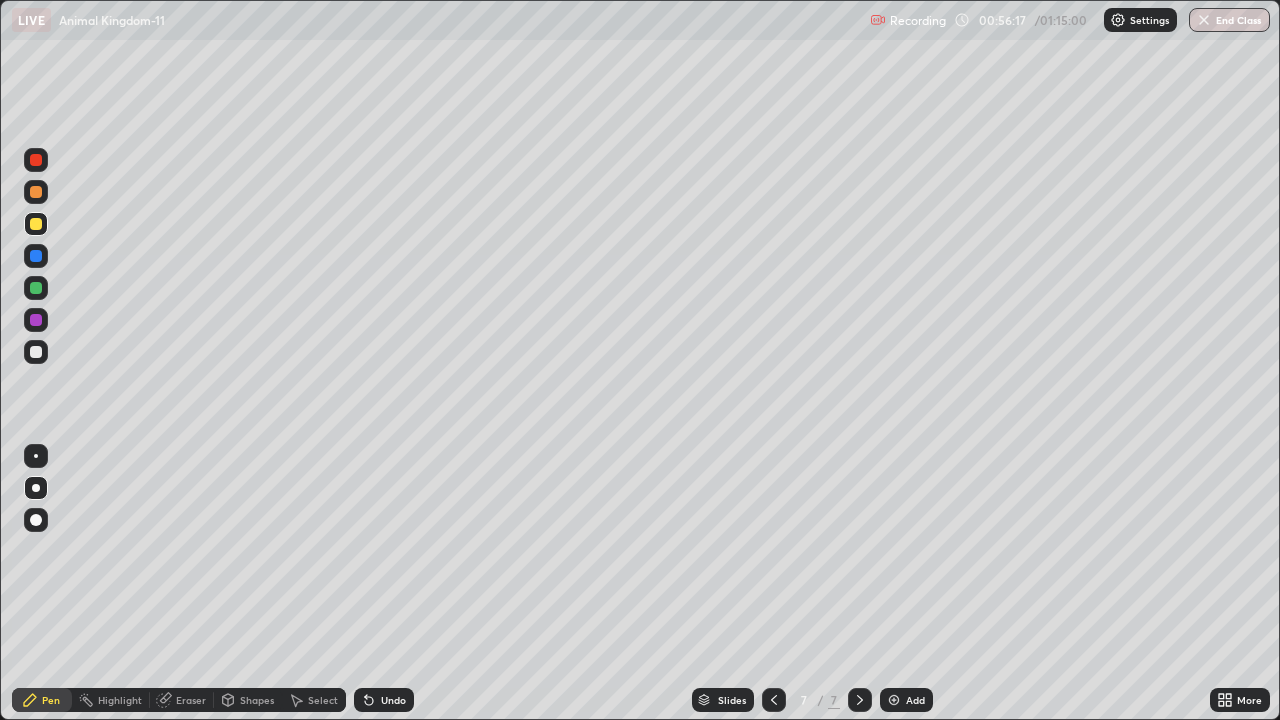 click at bounding box center [36, 352] 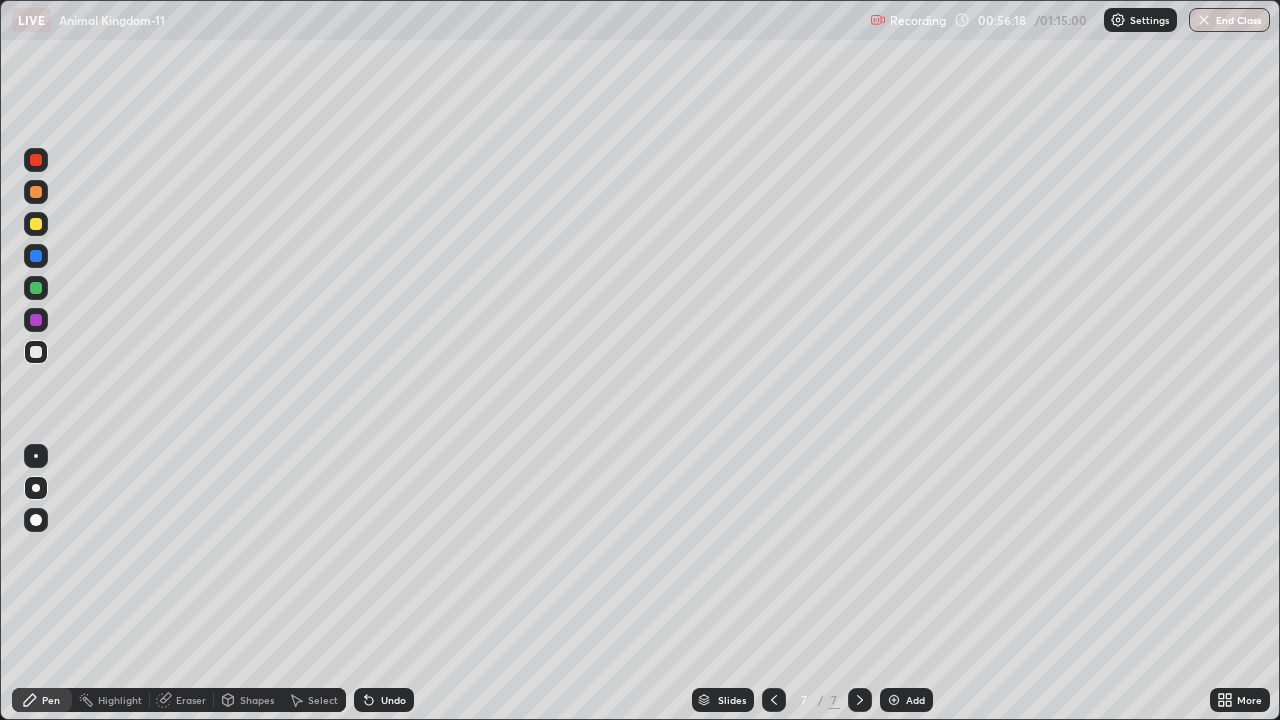 click at bounding box center (36, 520) 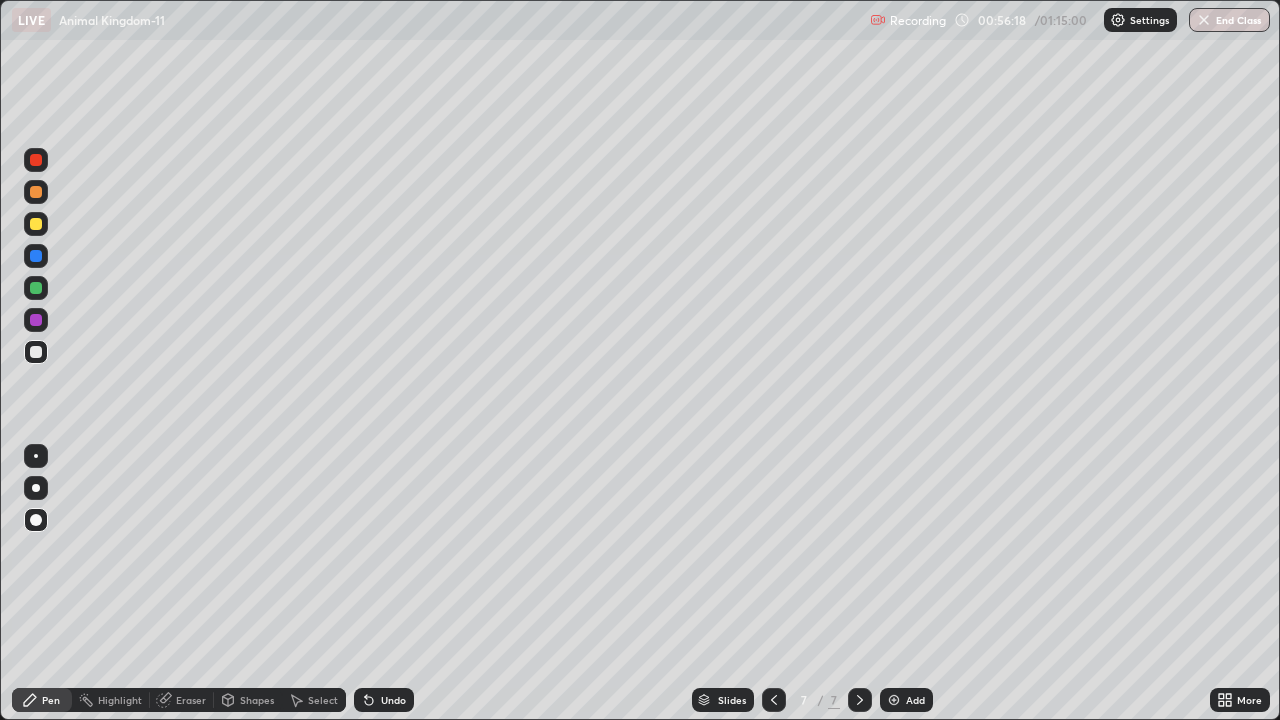 click at bounding box center [36, 224] 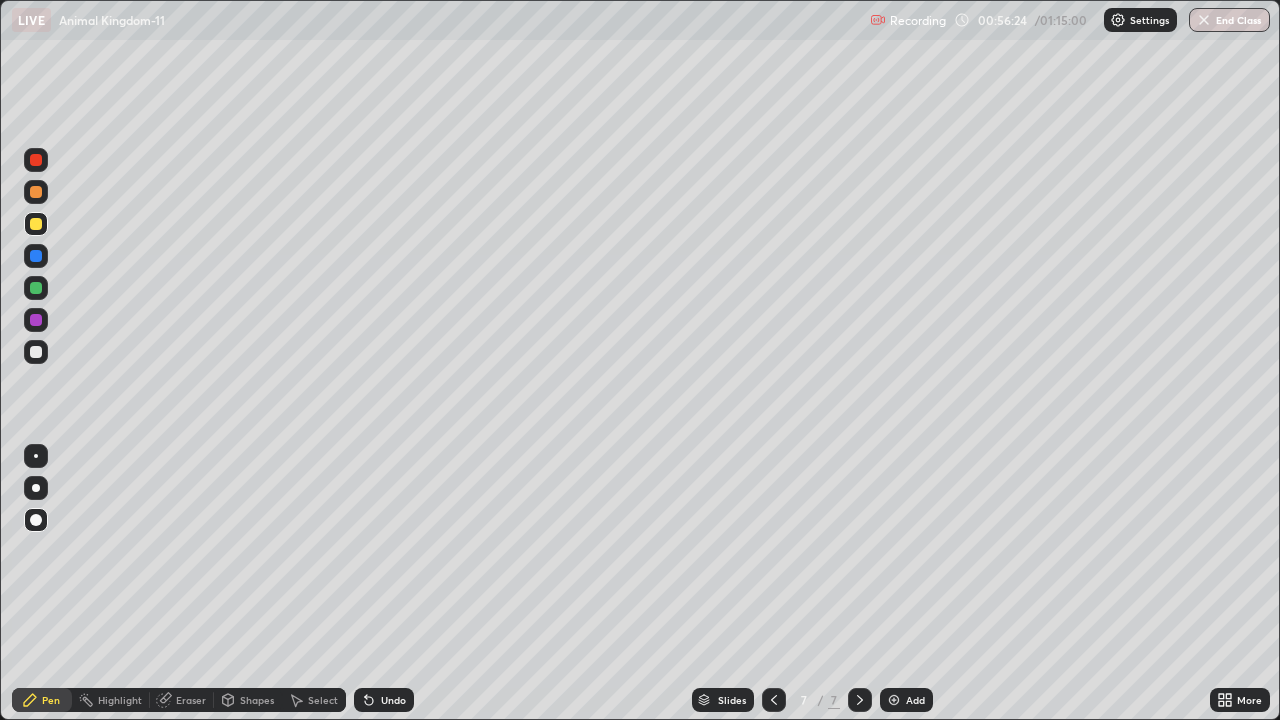 click at bounding box center [36, 256] 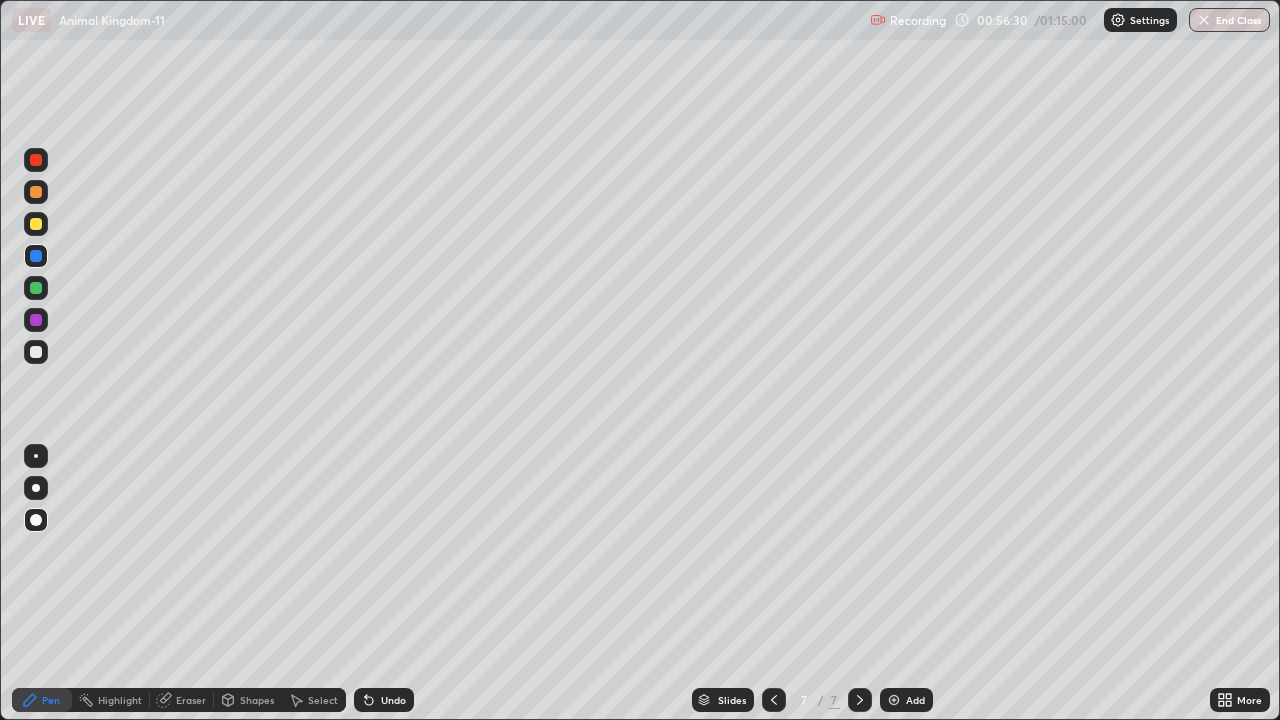 click at bounding box center (36, 320) 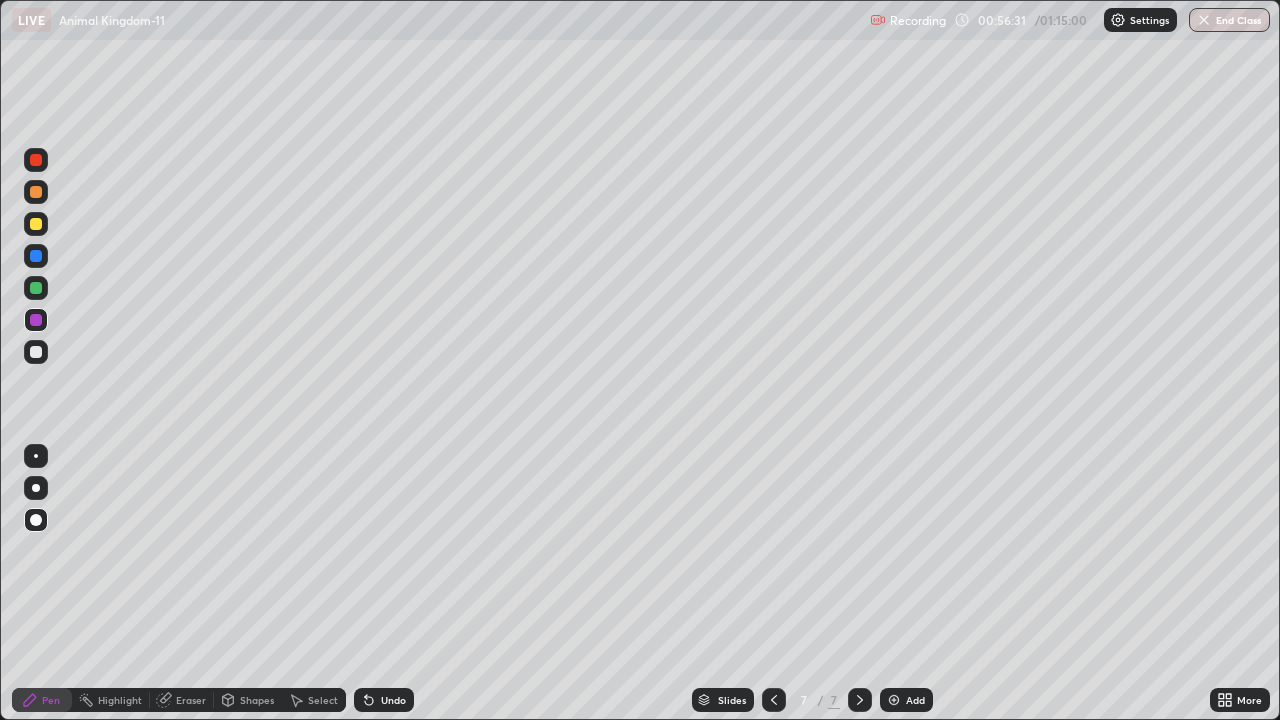 click at bounding box center [36, 488] 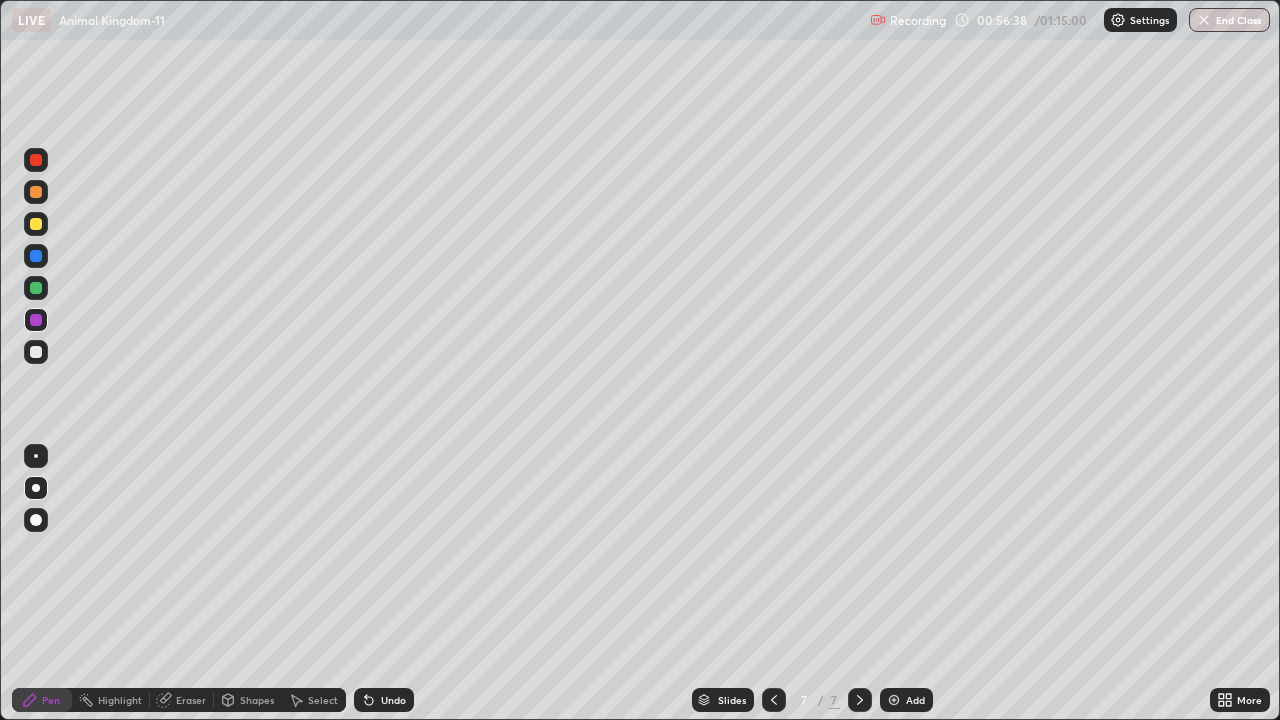 click at bounding box center (36, 192) 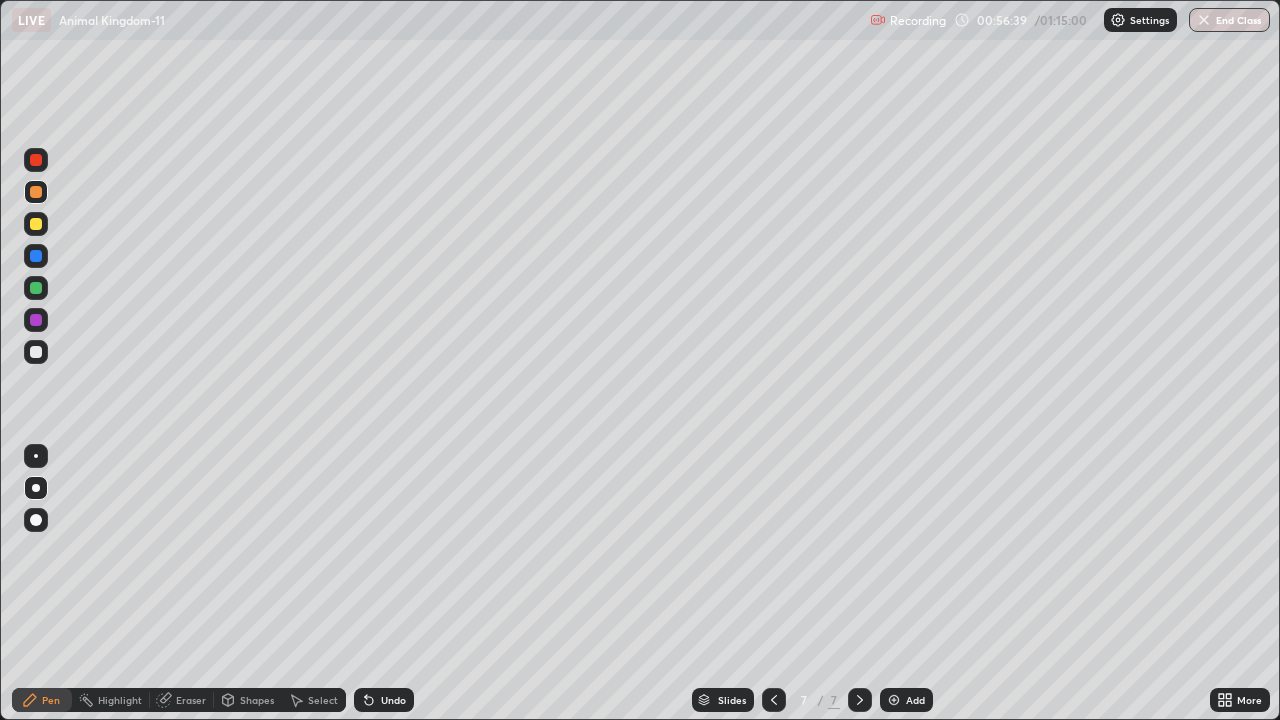 click at bounding box center [36, 160] 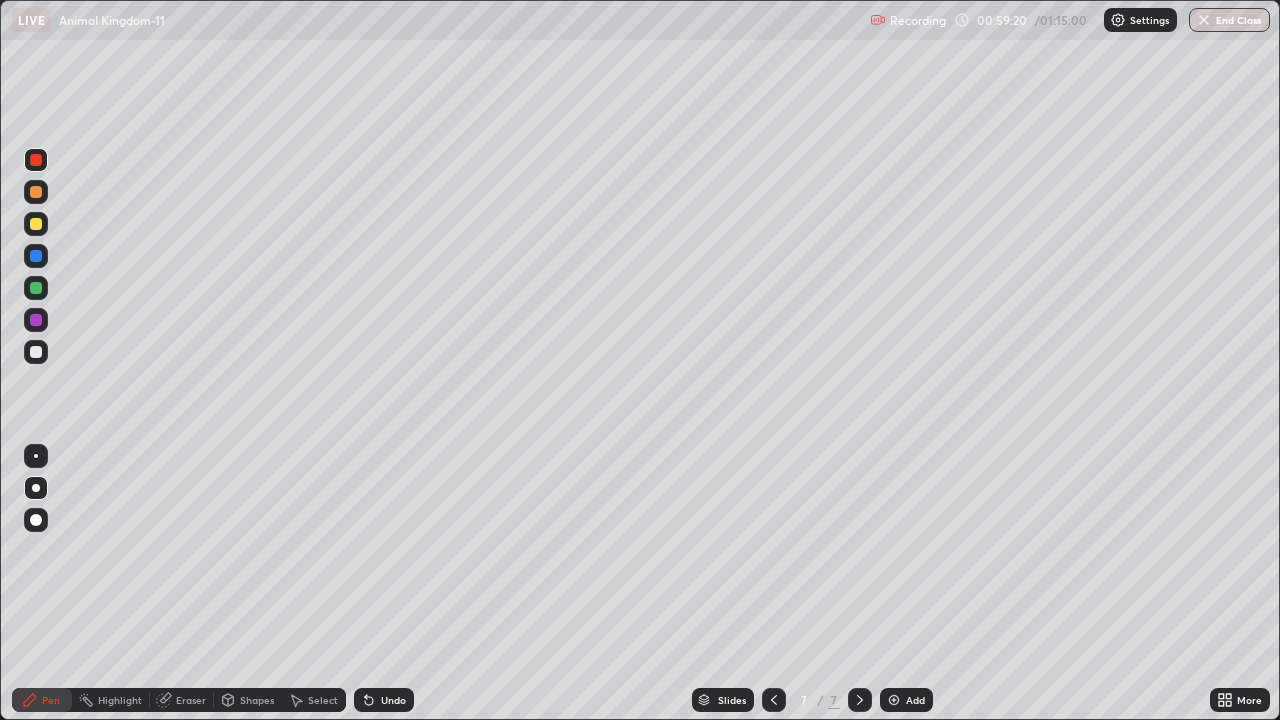 click at bounding box center (36, 256) 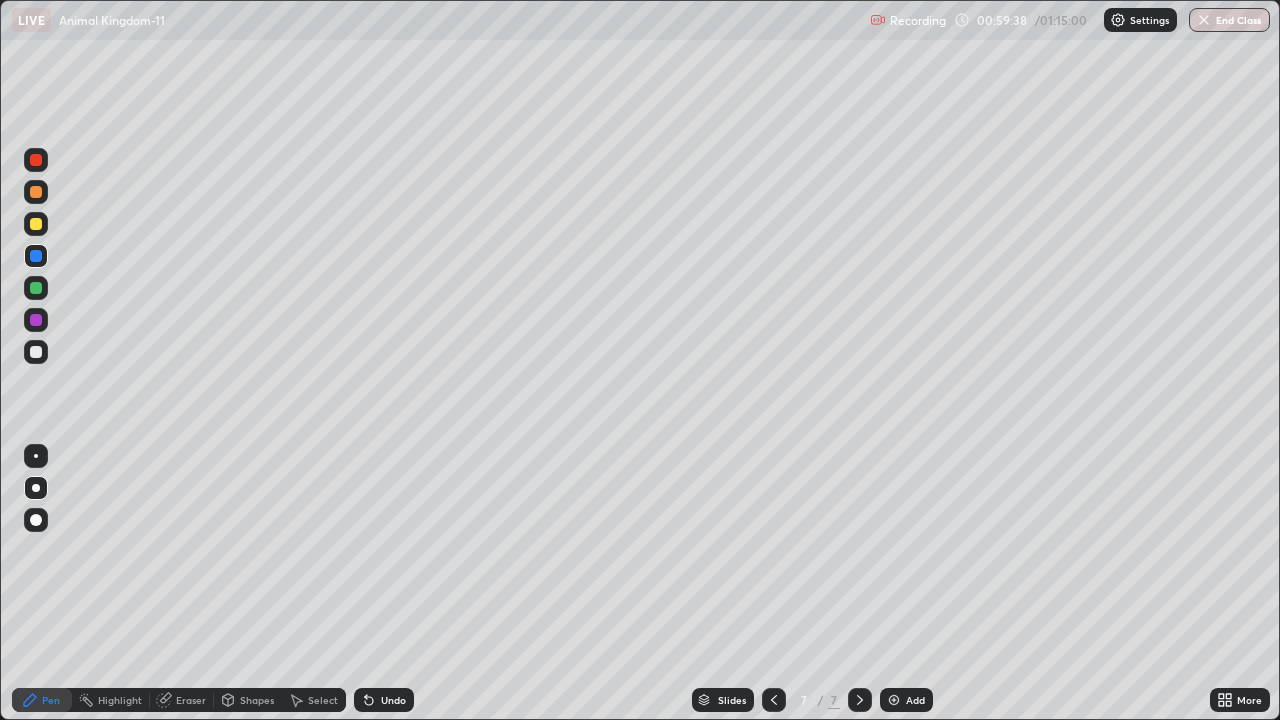 click at bounding box center [36, 160] 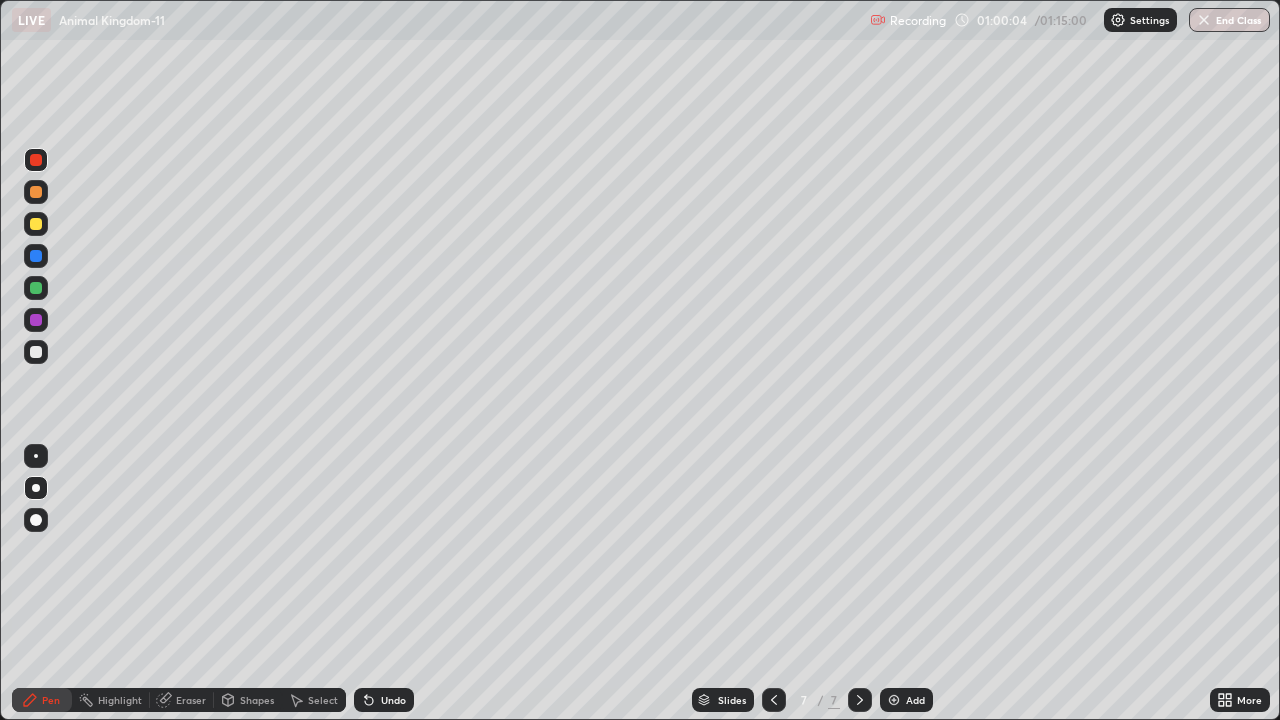 click at bounding box center (36, 352) 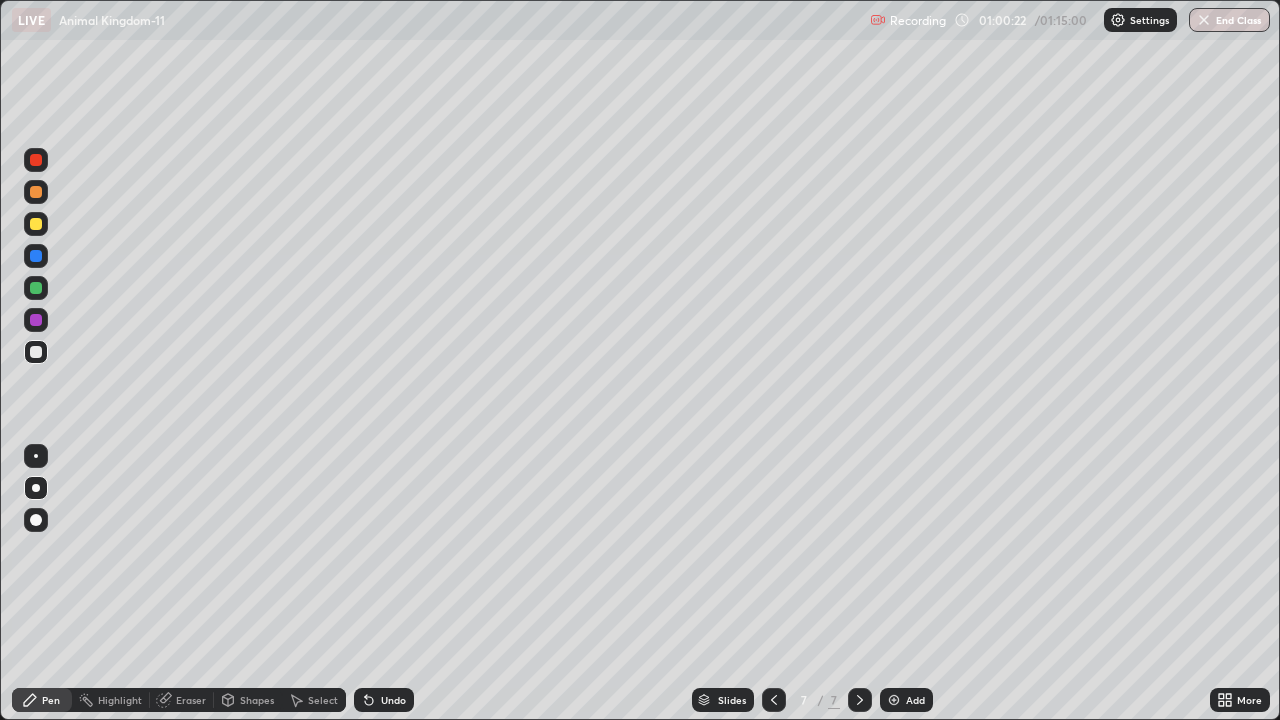 click 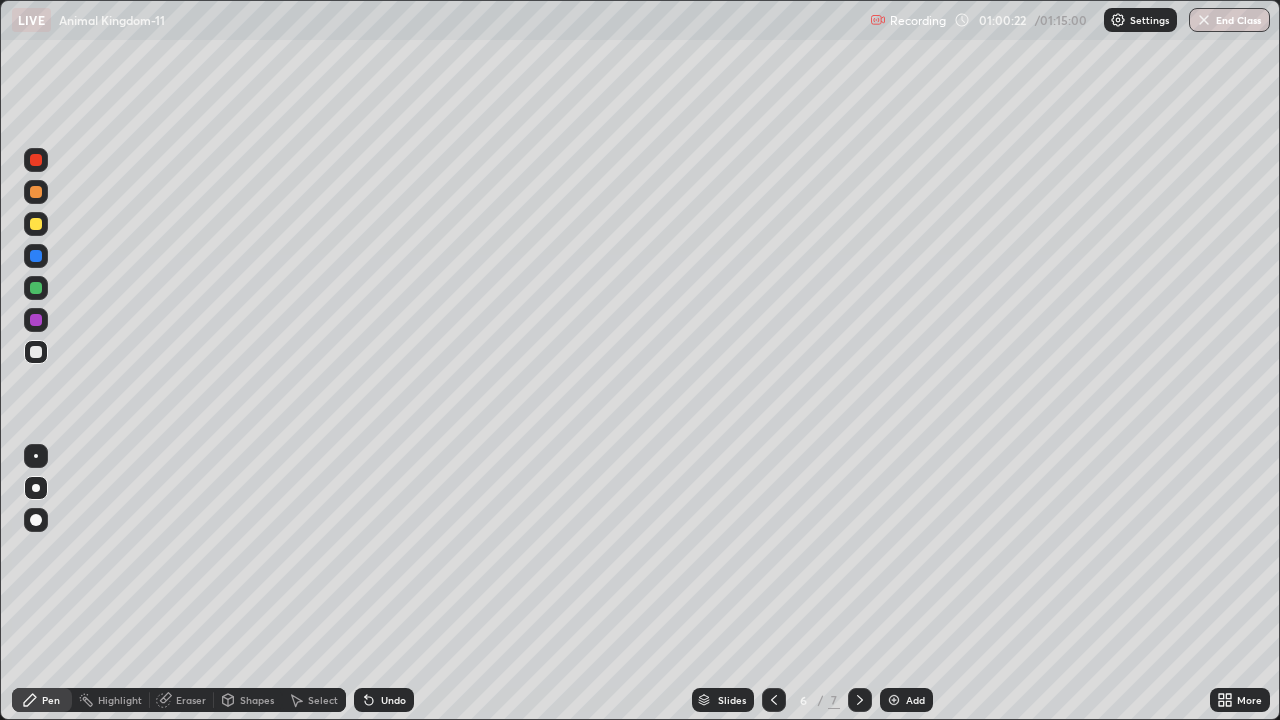 click 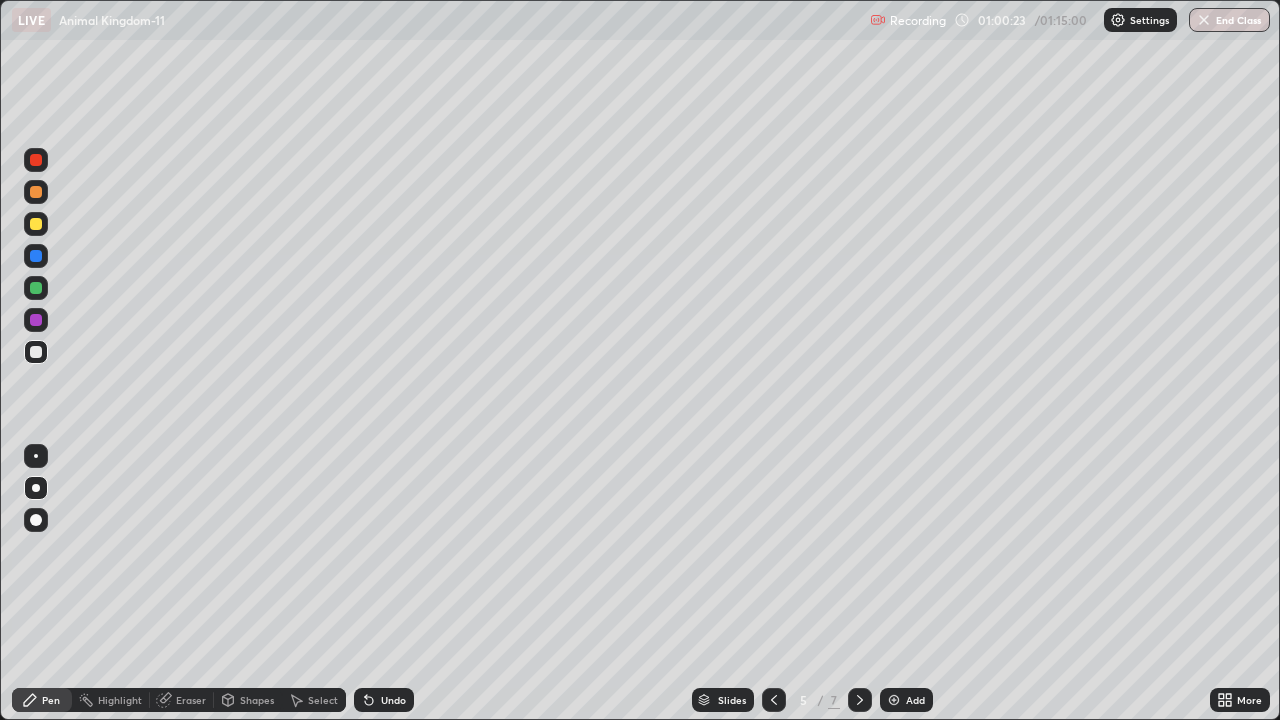 click 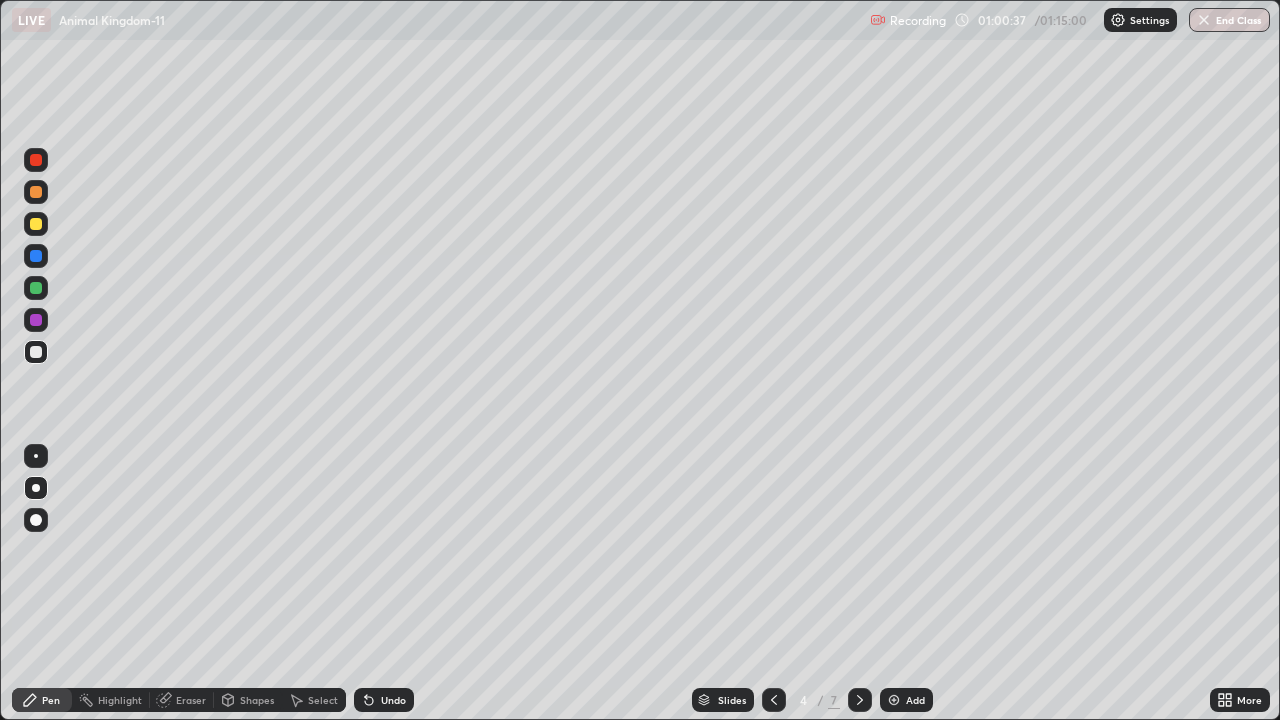 click 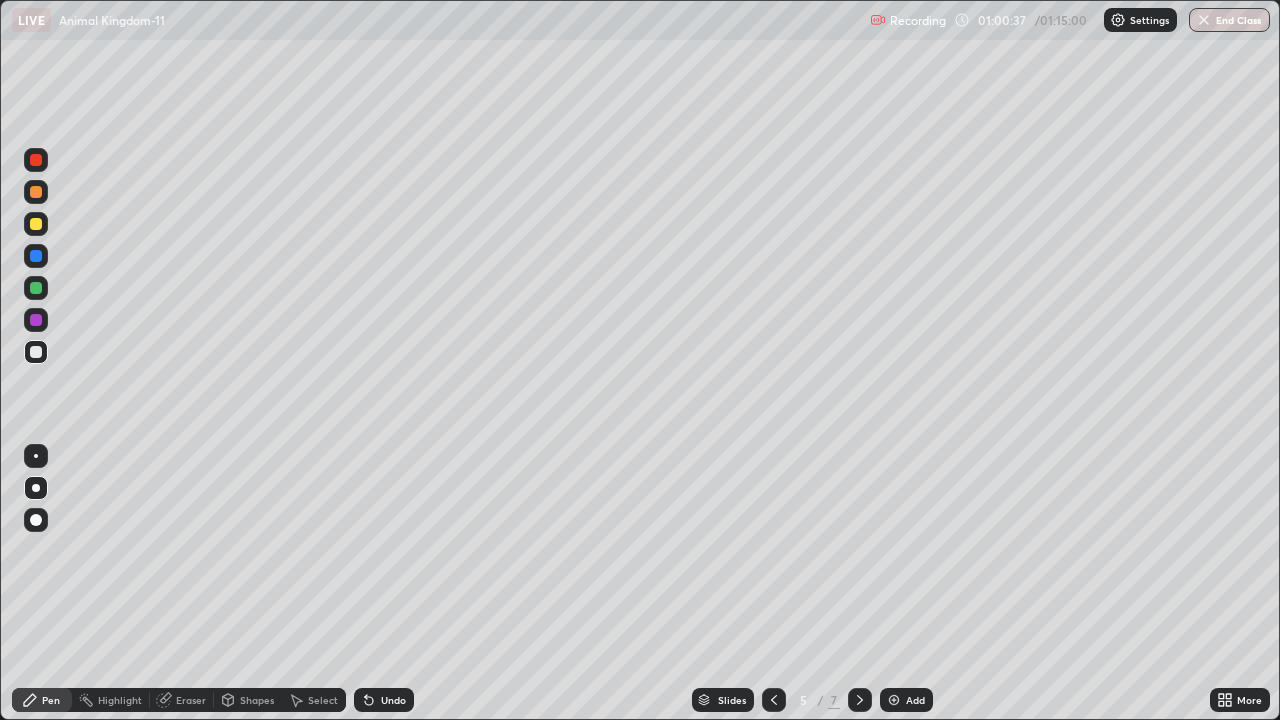 click 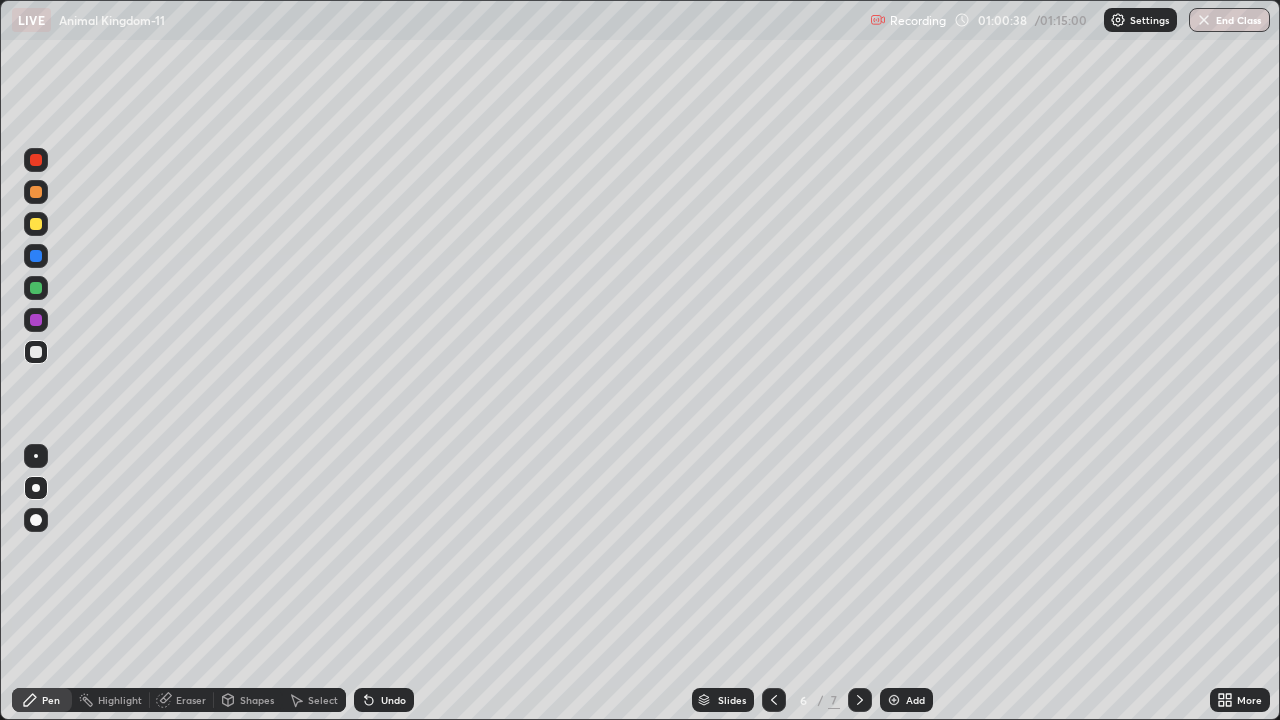 click 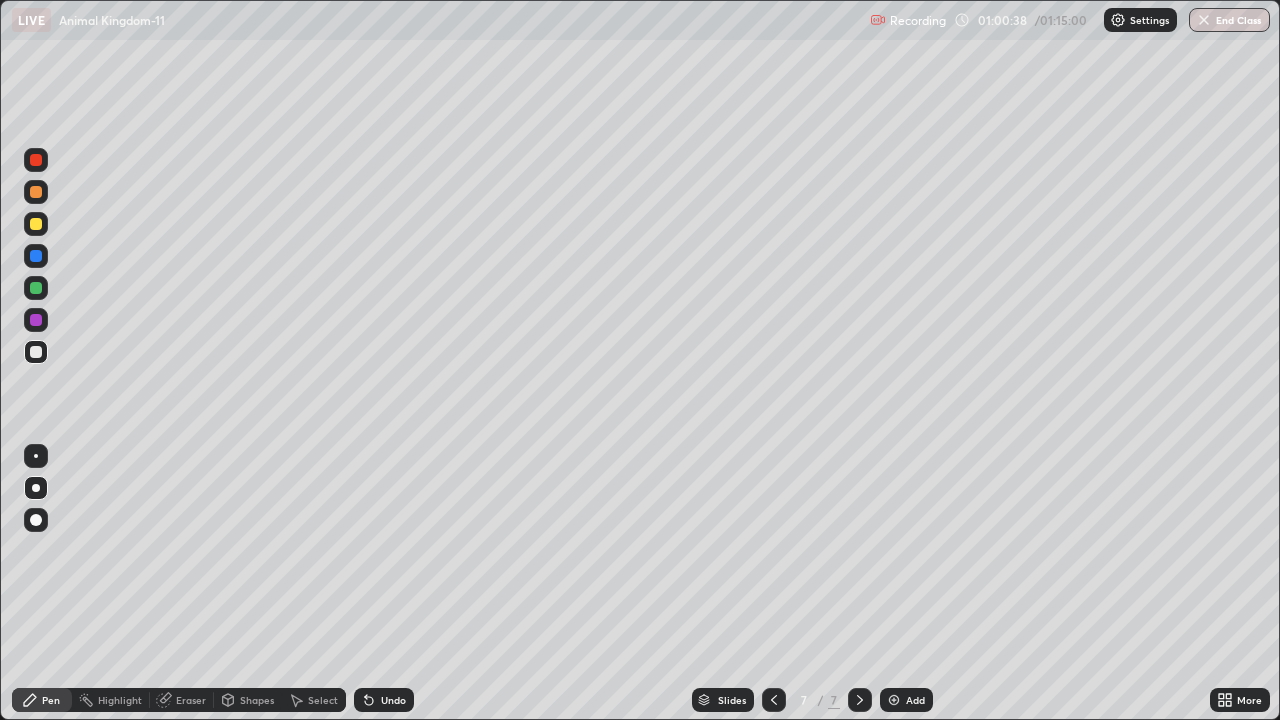 click 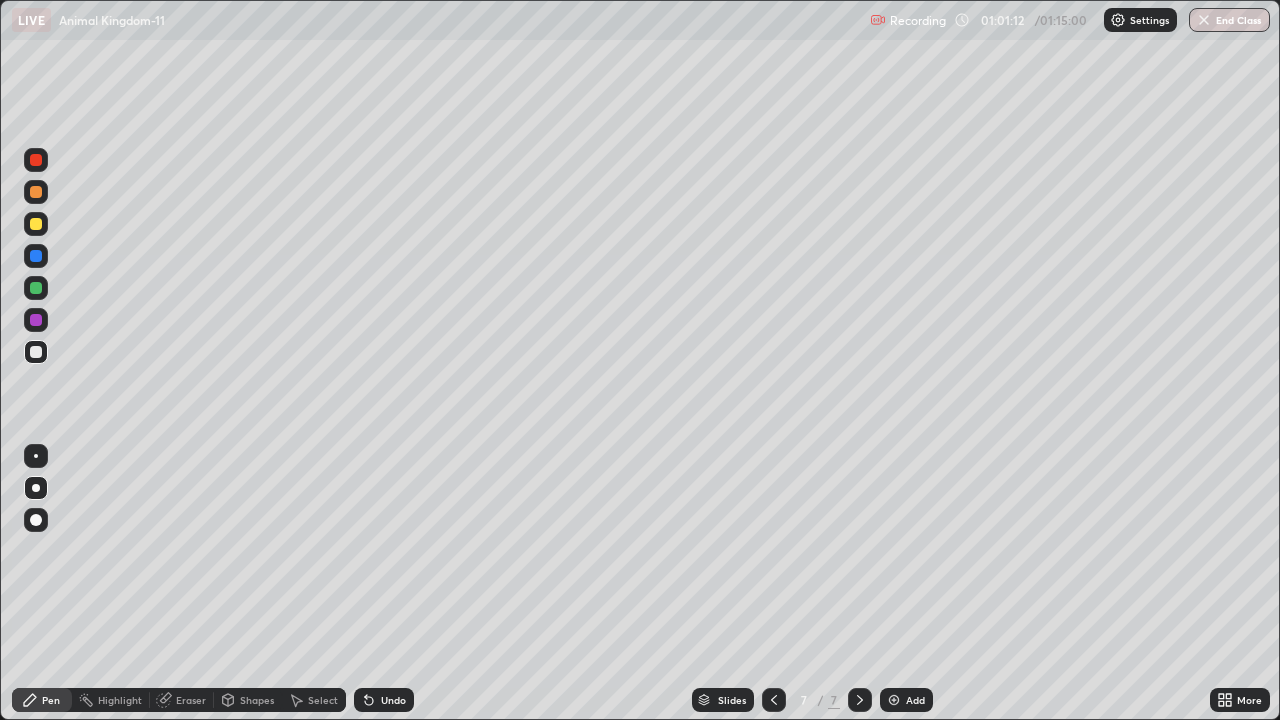 click at bounding box center [36, 320] 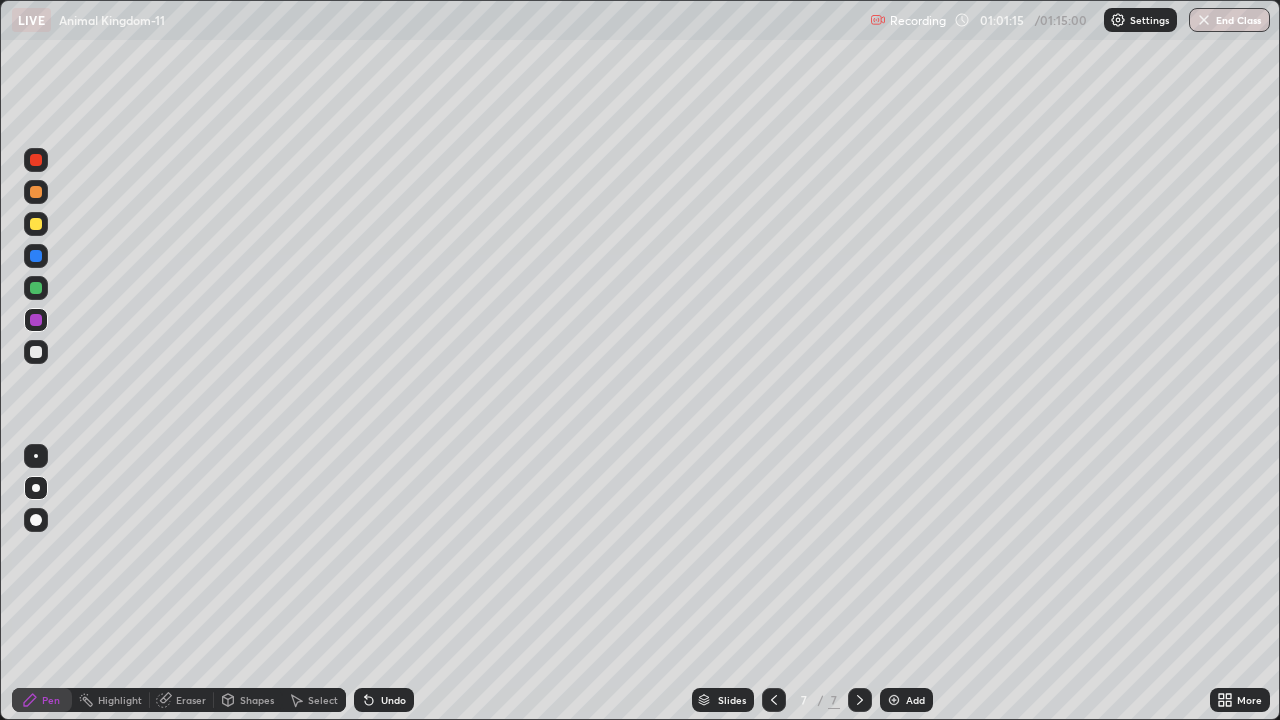 click on "Undo" at bounding box center (384, 700) 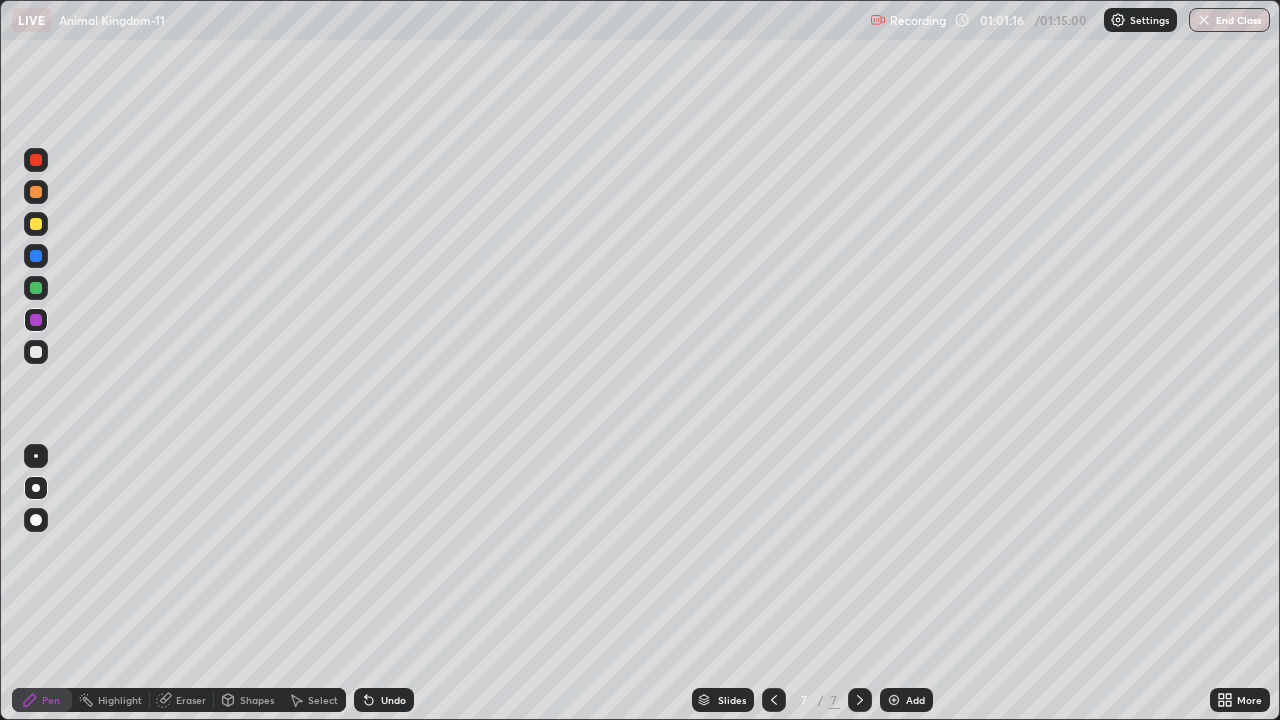 click at bounding box center (36, 352) 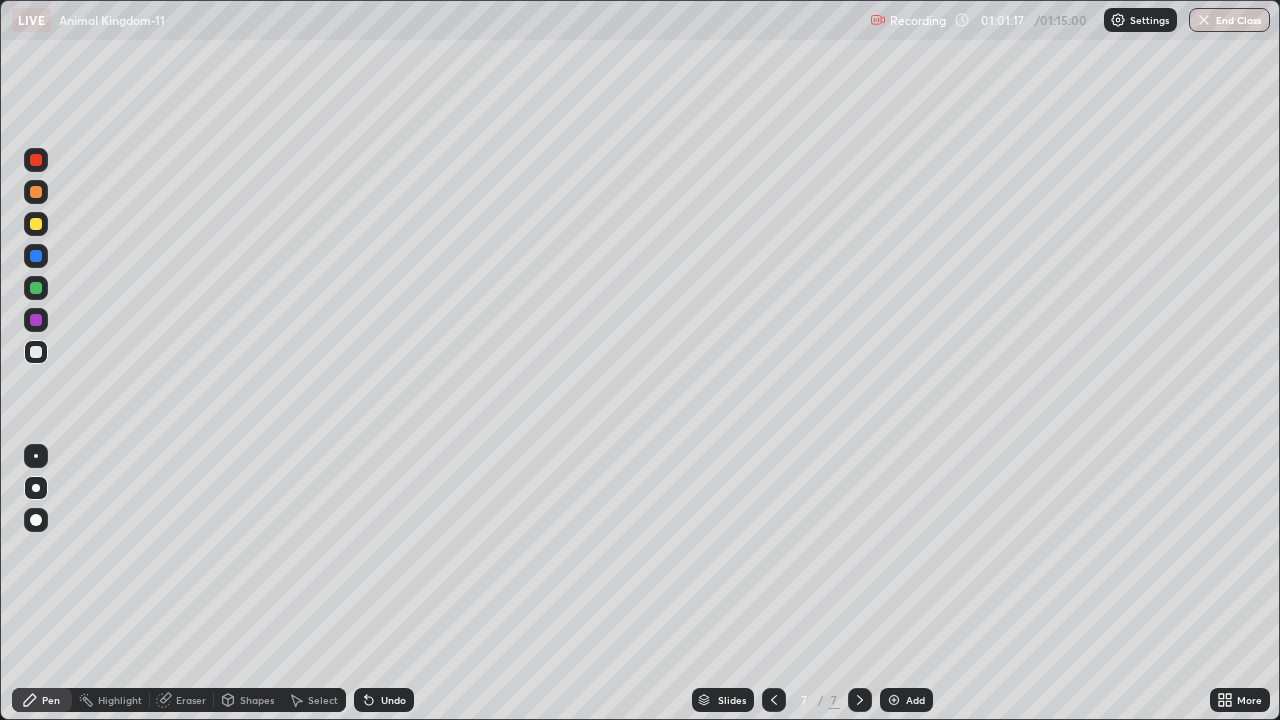 click at bounding box center [36, 352] 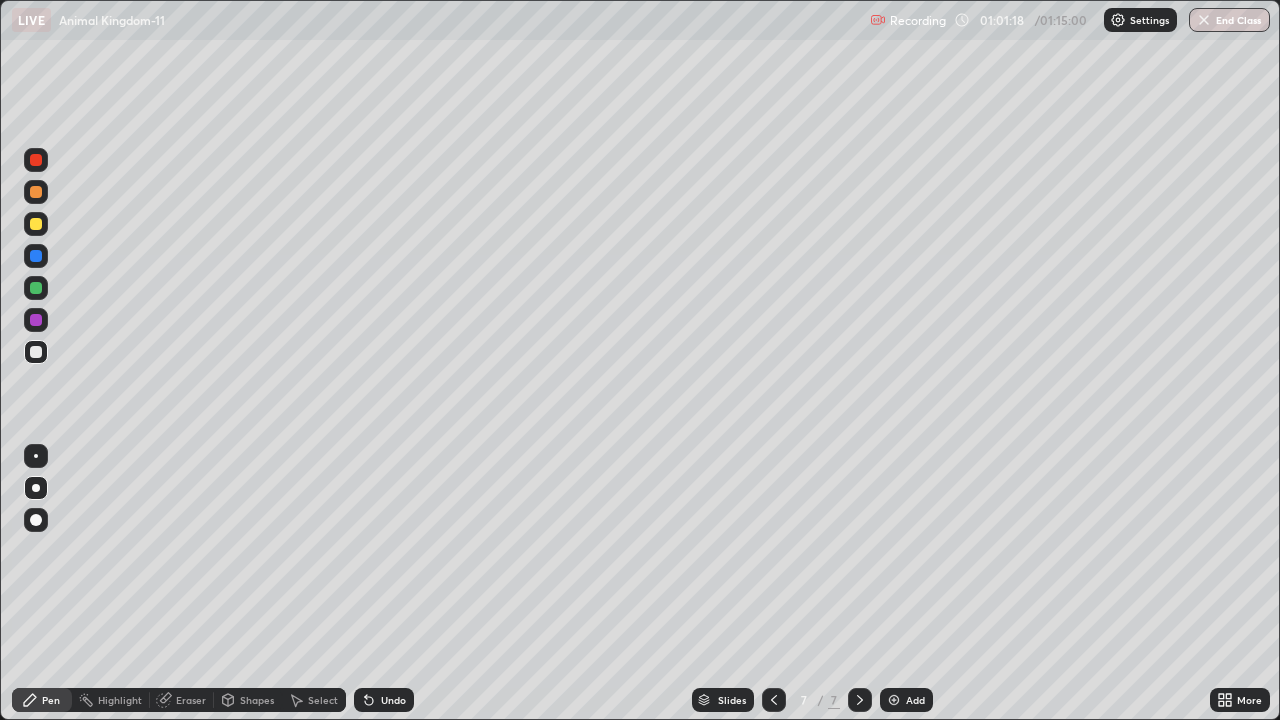 click at bounding box center [36, 160] 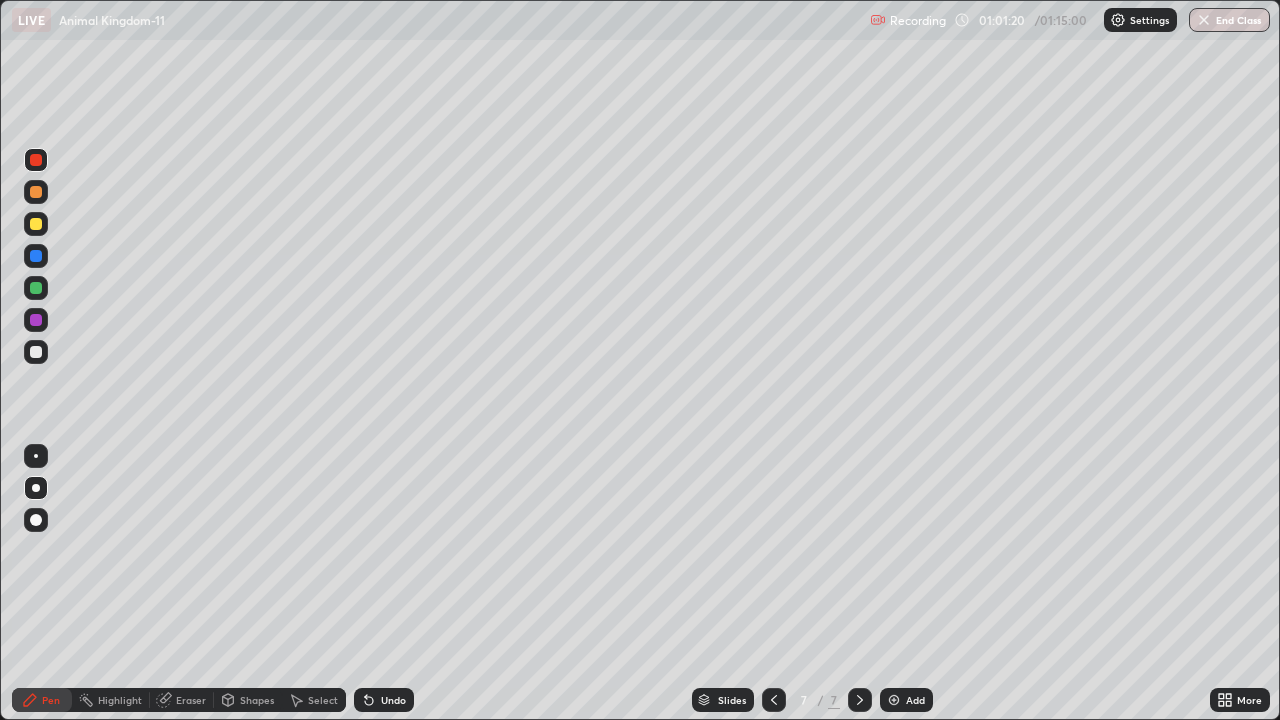 click at bounding box center (36, 256) 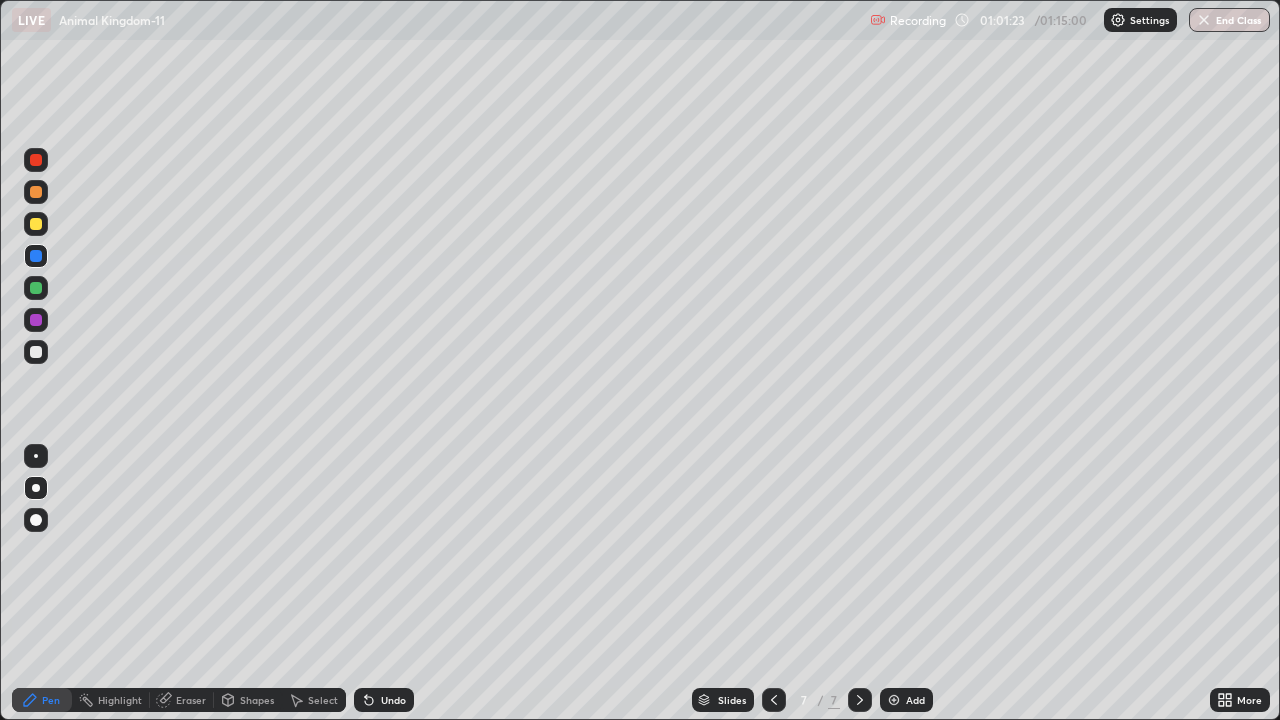 click at bounding box center (36, 160) 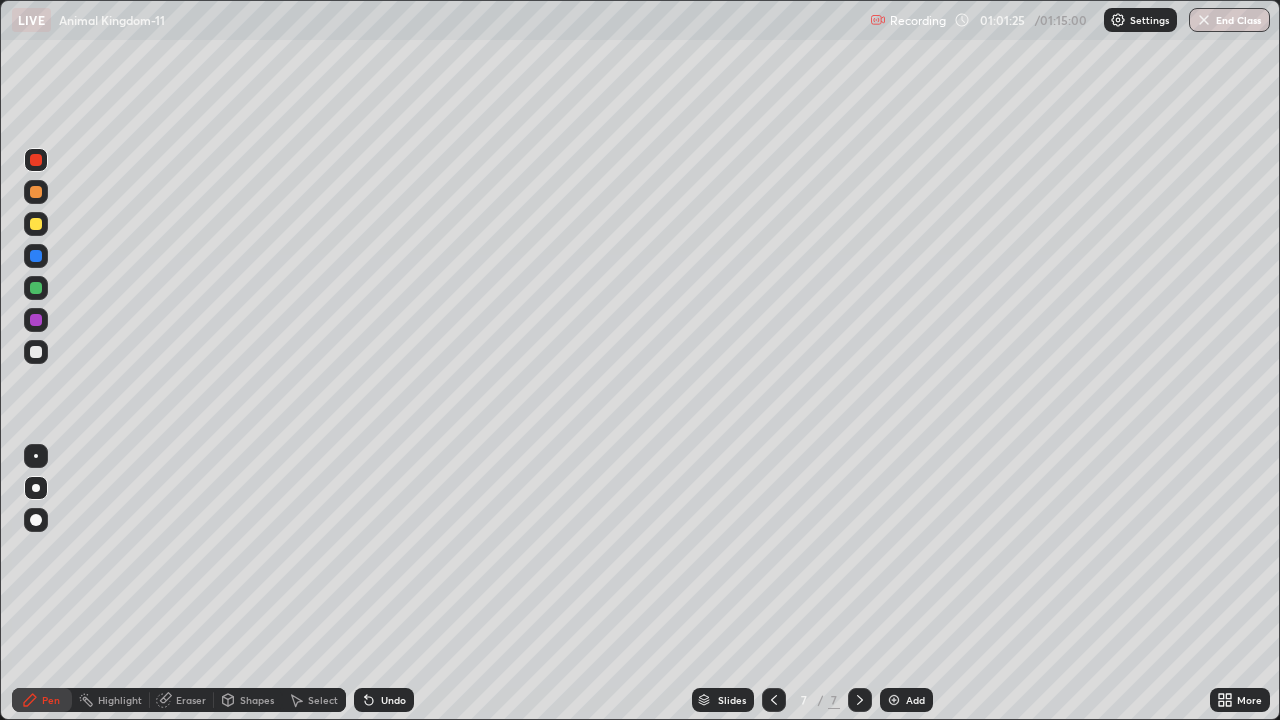 click at bounding box center (36, 256) 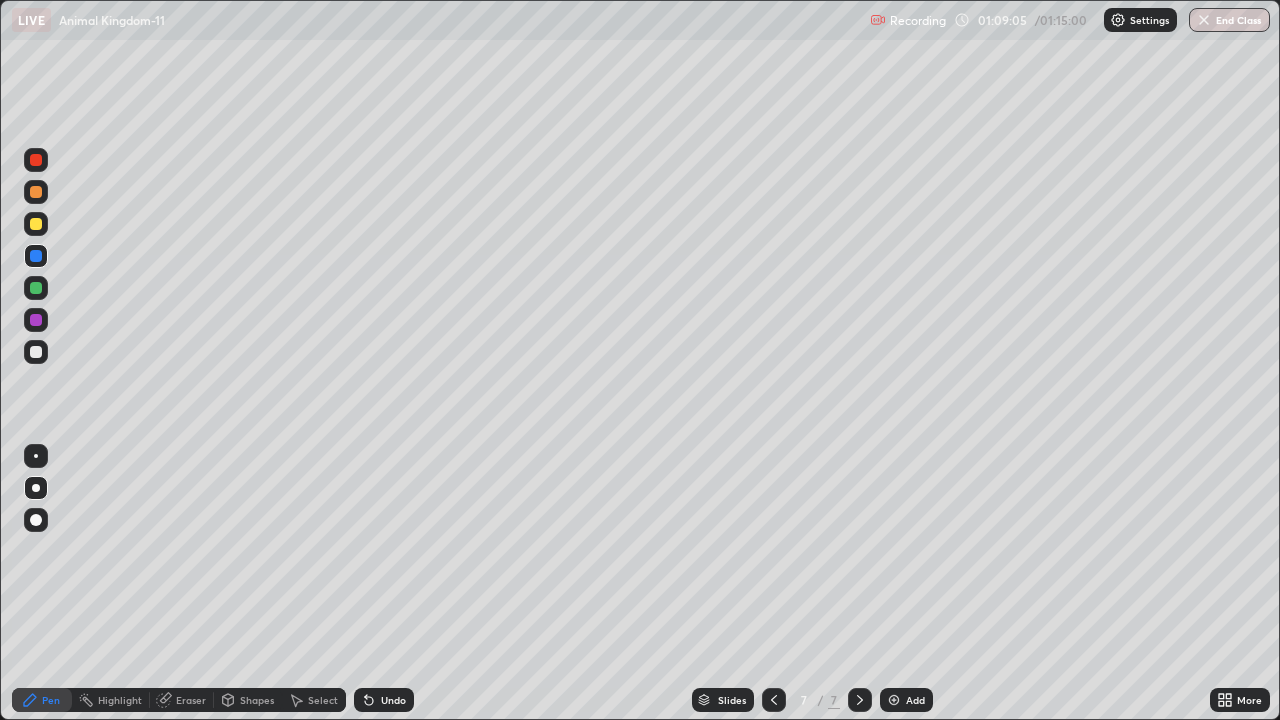 click on "End Class" at bounding box center (1229, 20) 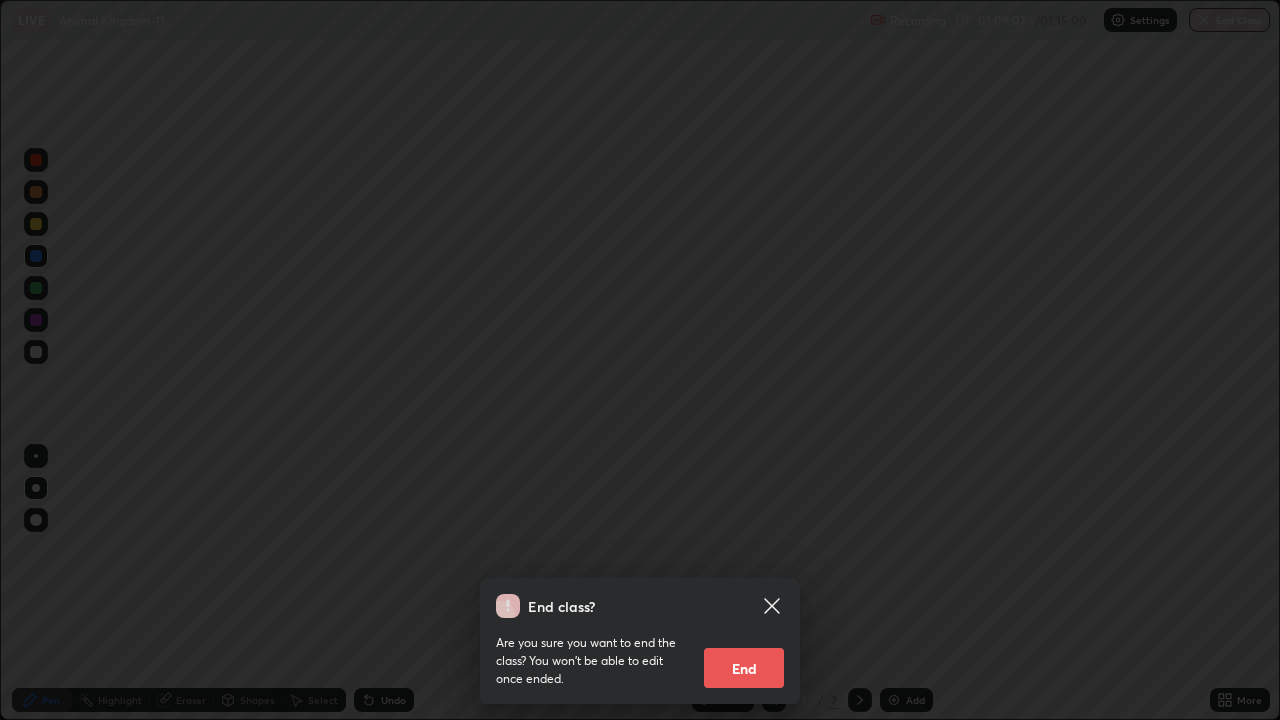 click on "End" at bounding box center [744, 668] 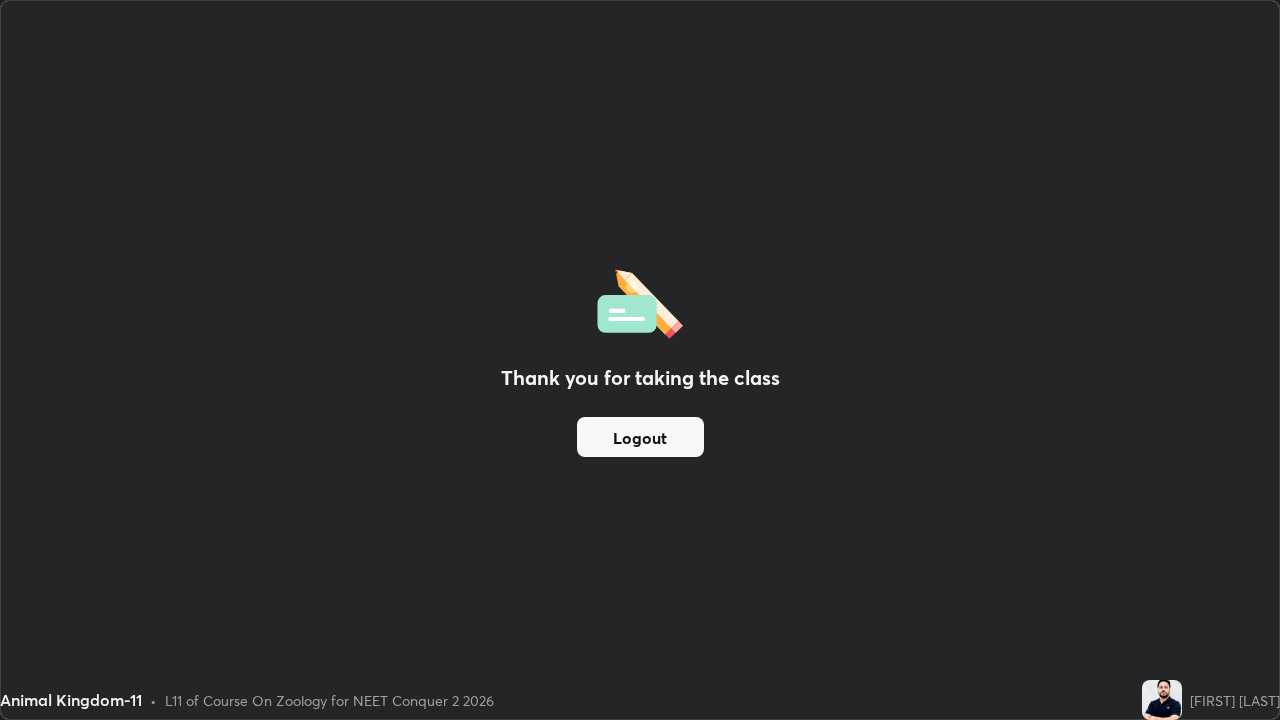 click on "Logout" at bounding box center [640, 437] 